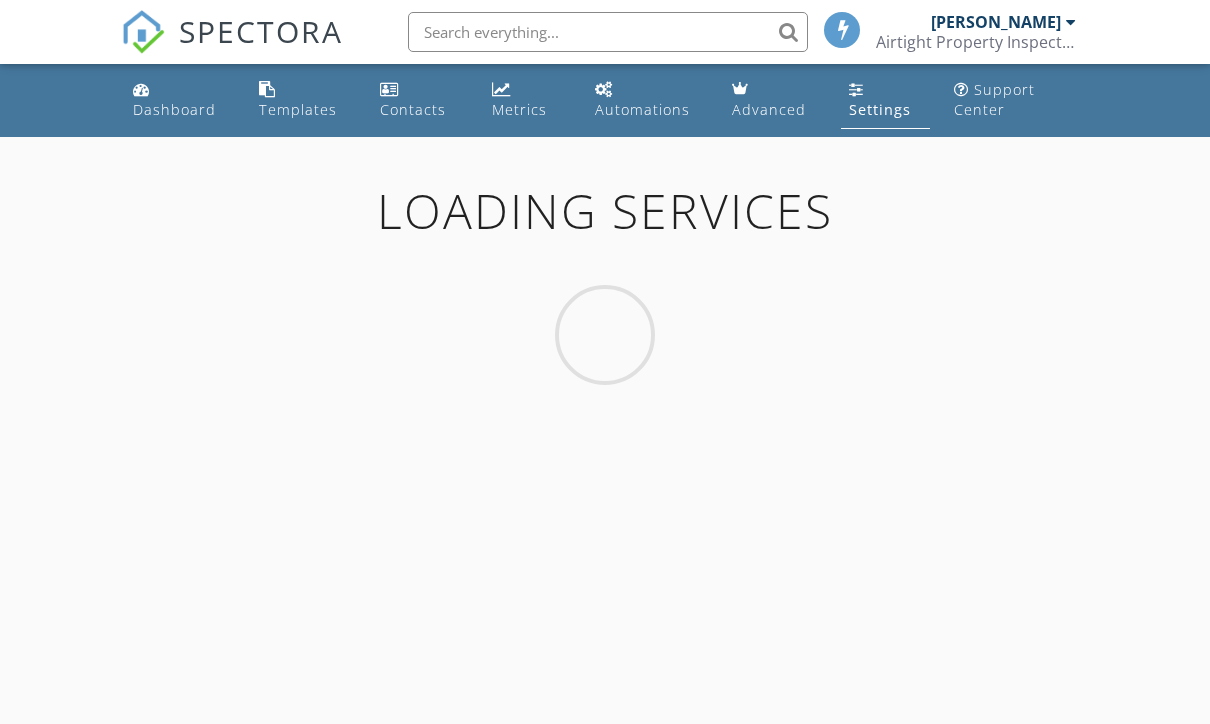scroll, scrollTop: 204, scrollLeft: 0, axis: vertical 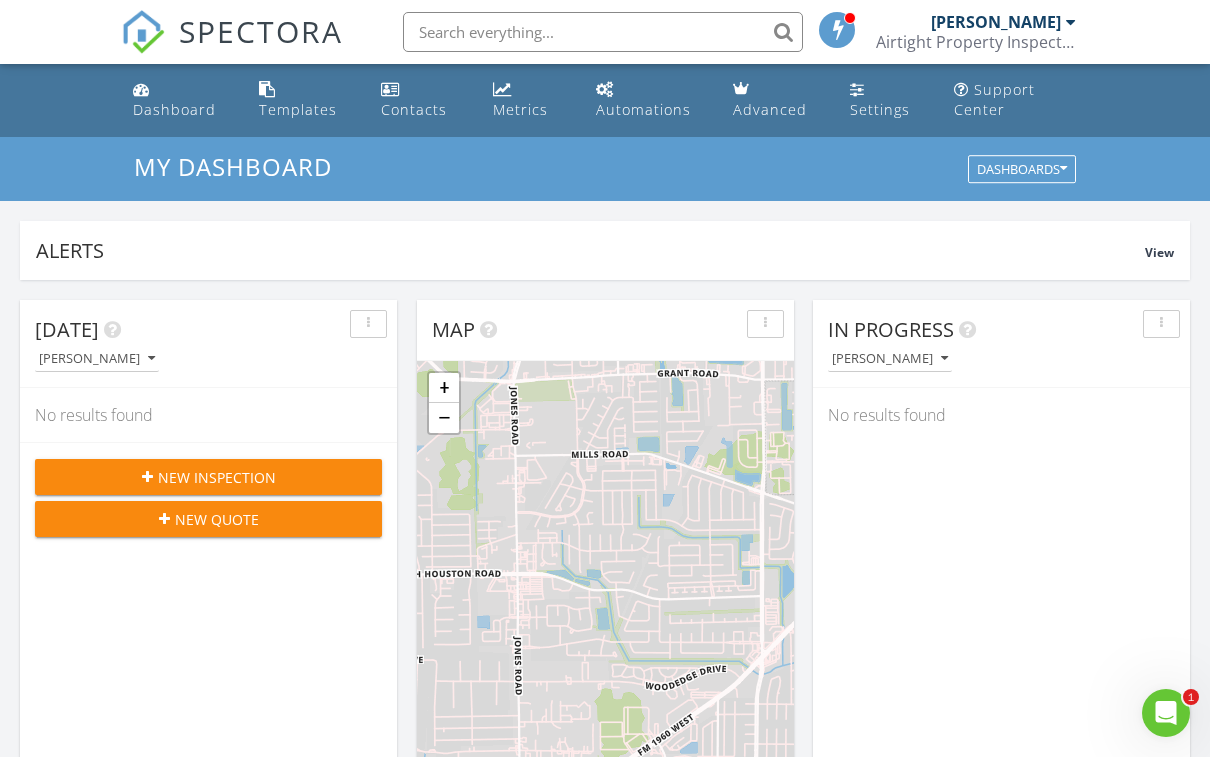 click on "Settings" at bounding box center (880, 109) 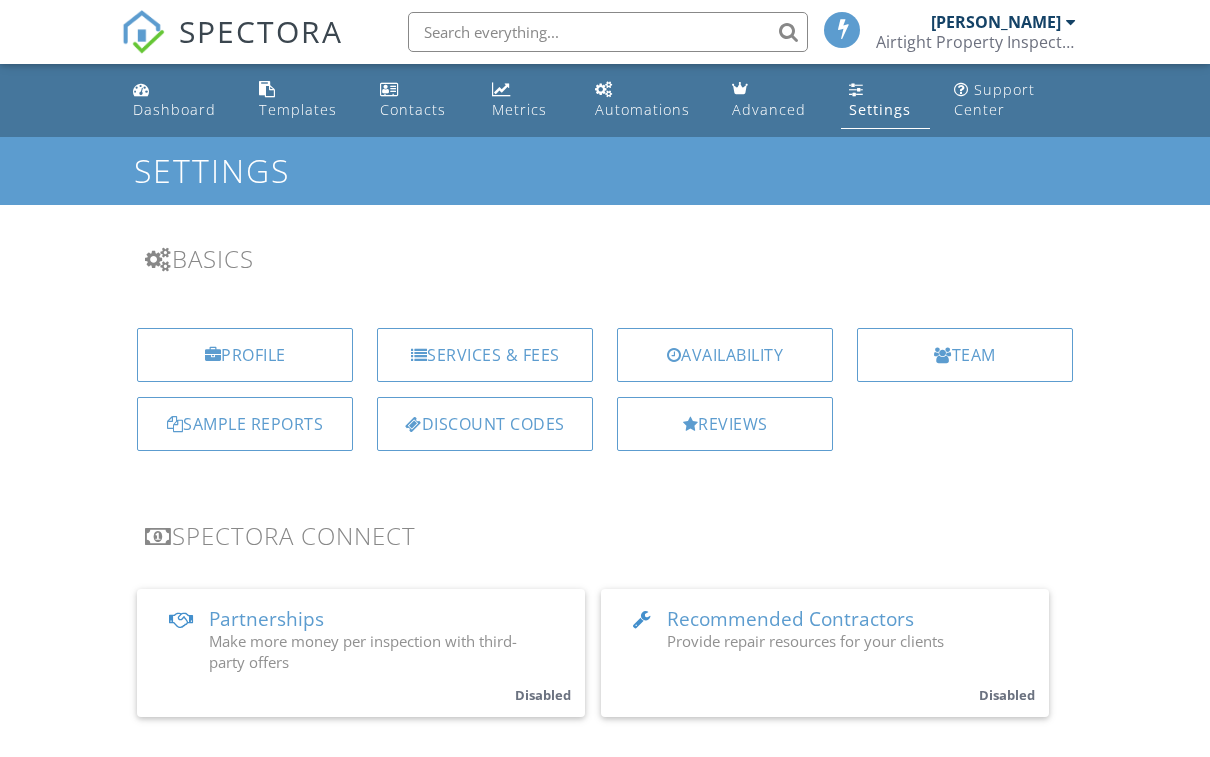 scroll, scrollTop: 0, scrollLeft: 0, axis: both 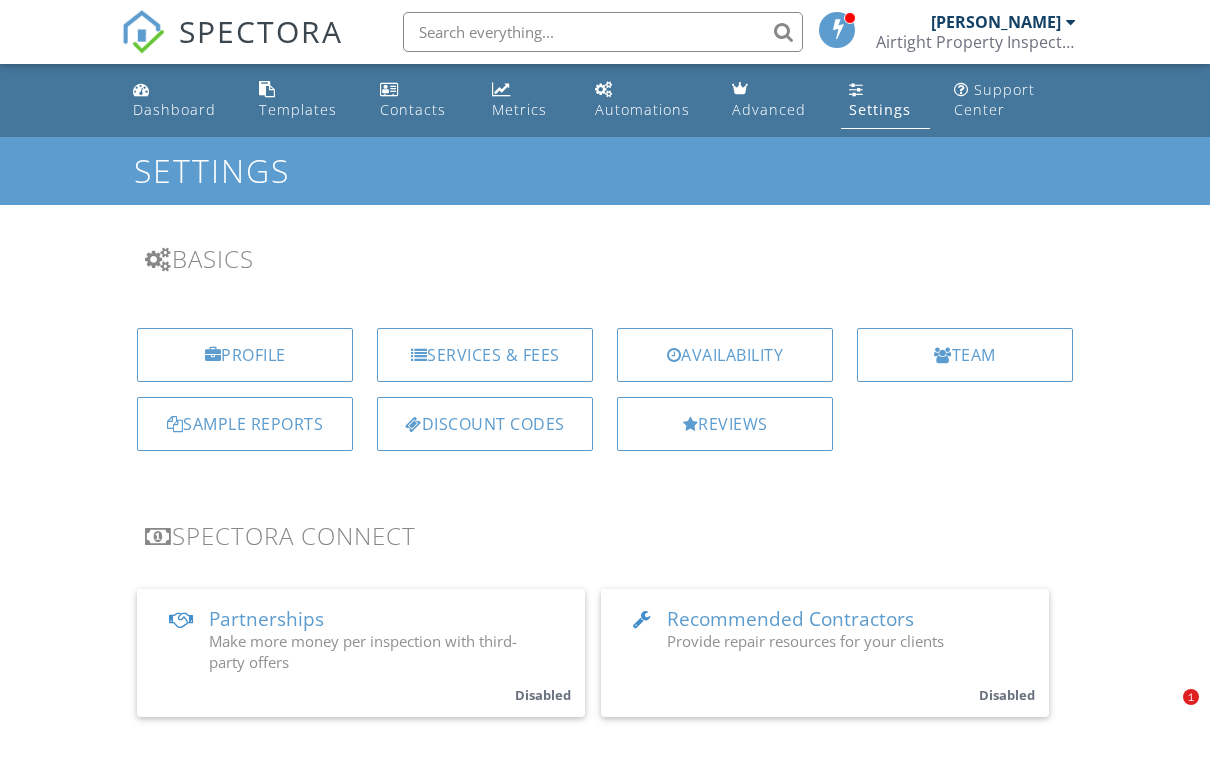 click on "Services & Fees" at bounding box center [485, 355] 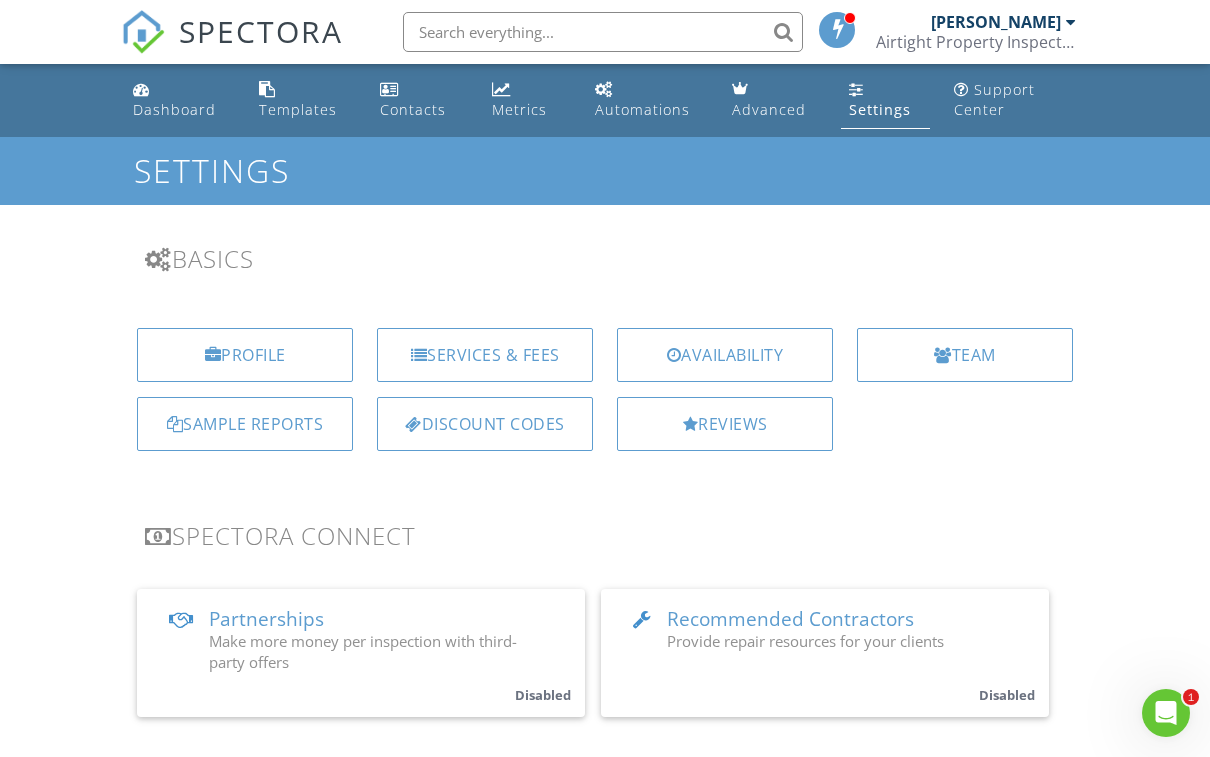 scroll, scrollTop: 0, scrollLeft: 0, axis: both 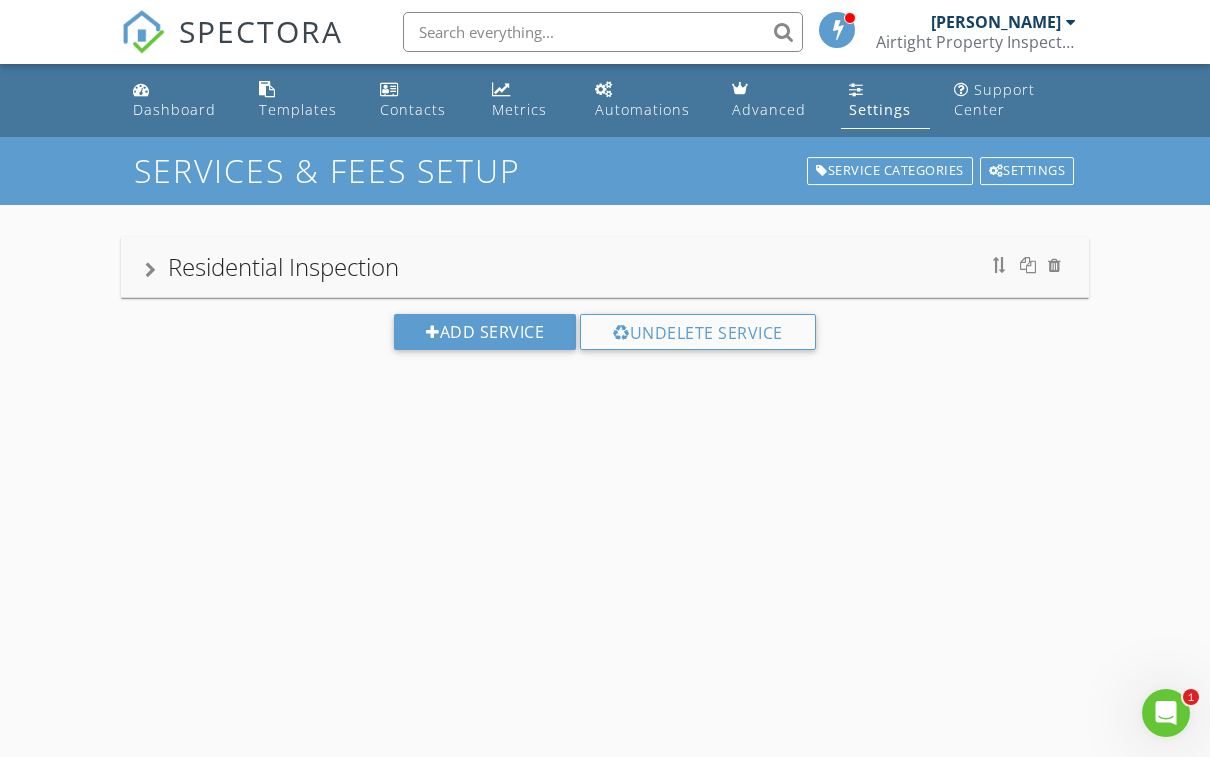 click on "Residential Inspection" at bounding box center (605, 267) 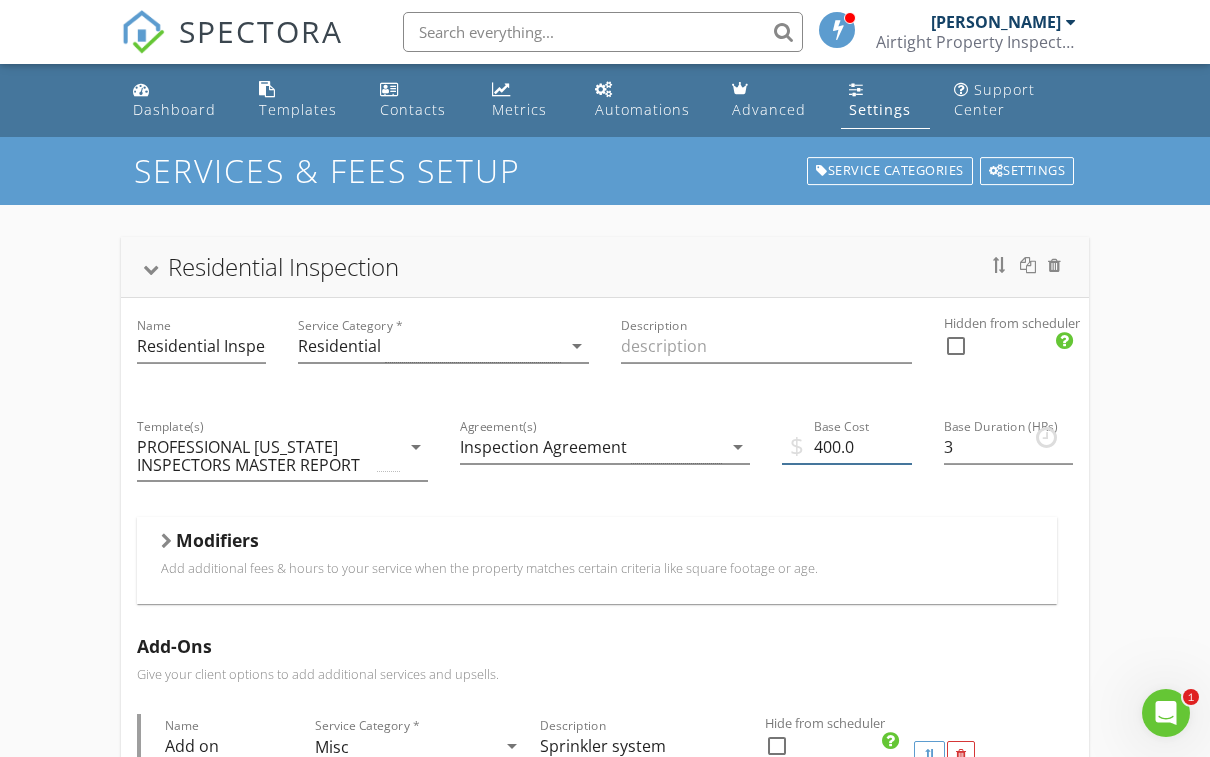 click on "400.0" at bounding box center (846, 447) 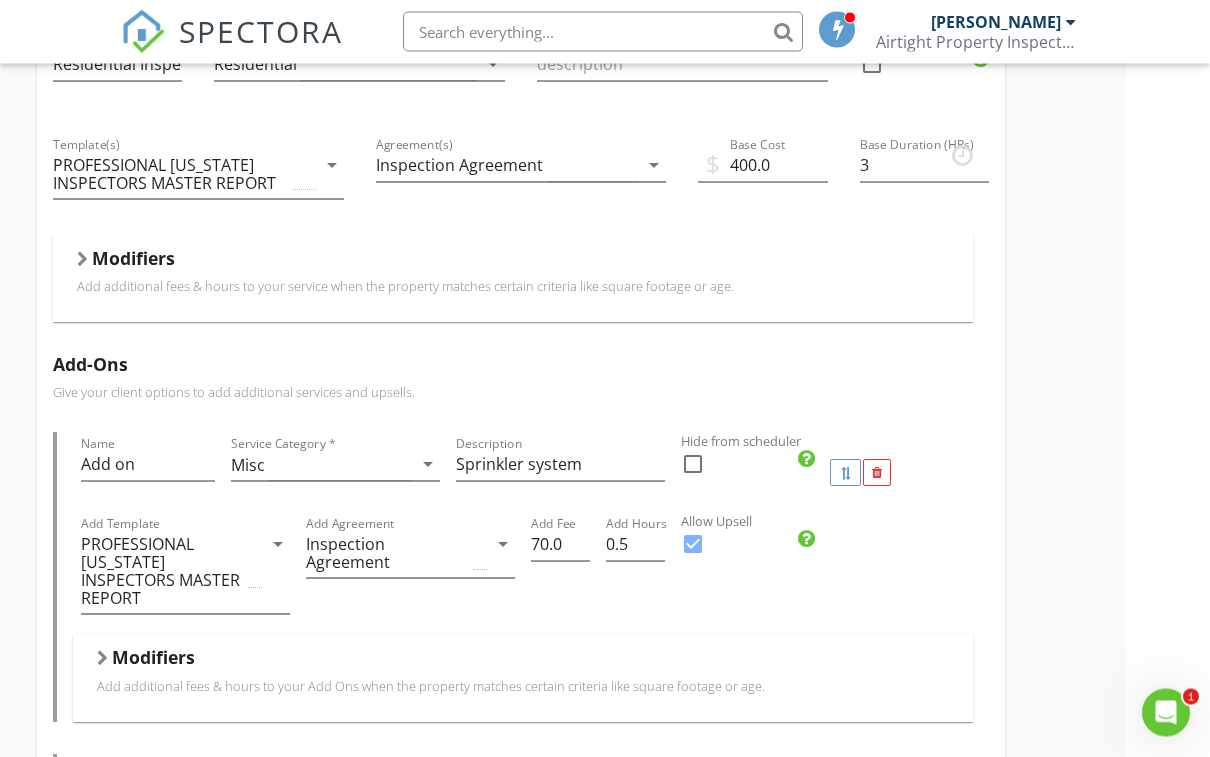 scroll, scrollTop: 281, scrollLeft: 0, axis: vertical 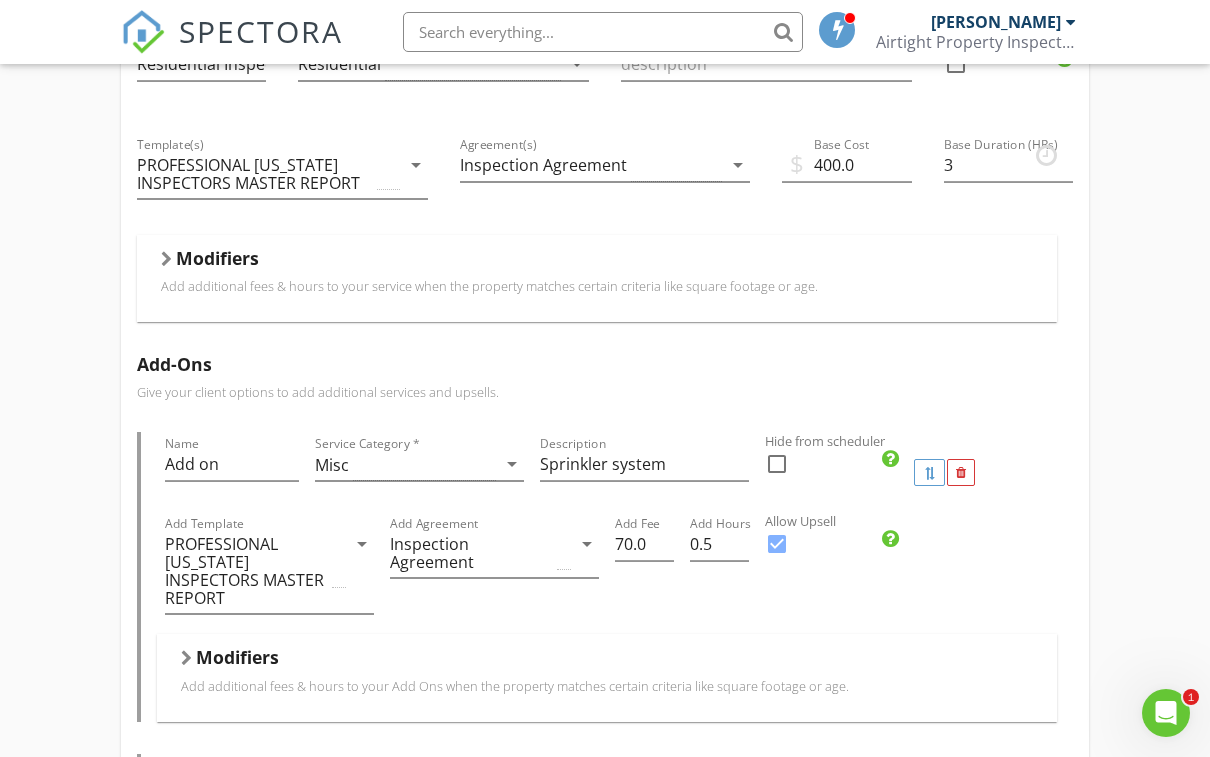 click on "Modifiers" at bounding box center (597, 262) 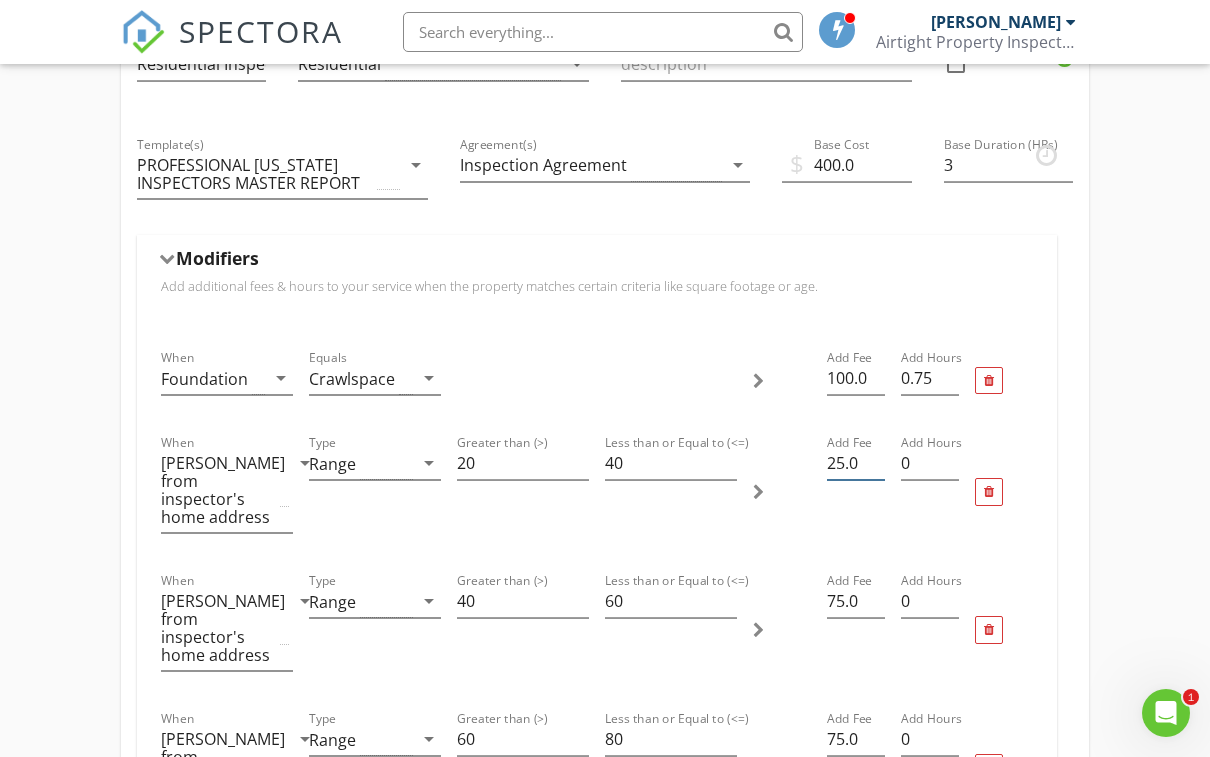click on "25.0" at bounding box center [856, 463] 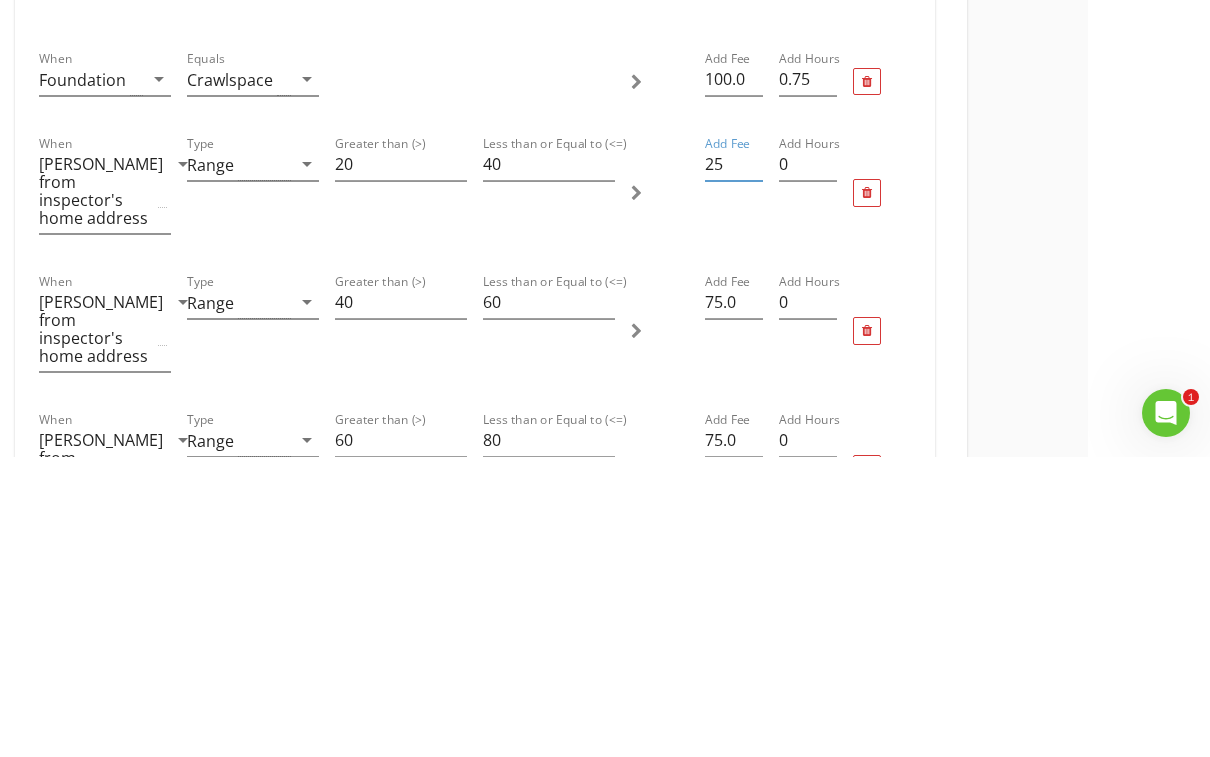 type on "2" 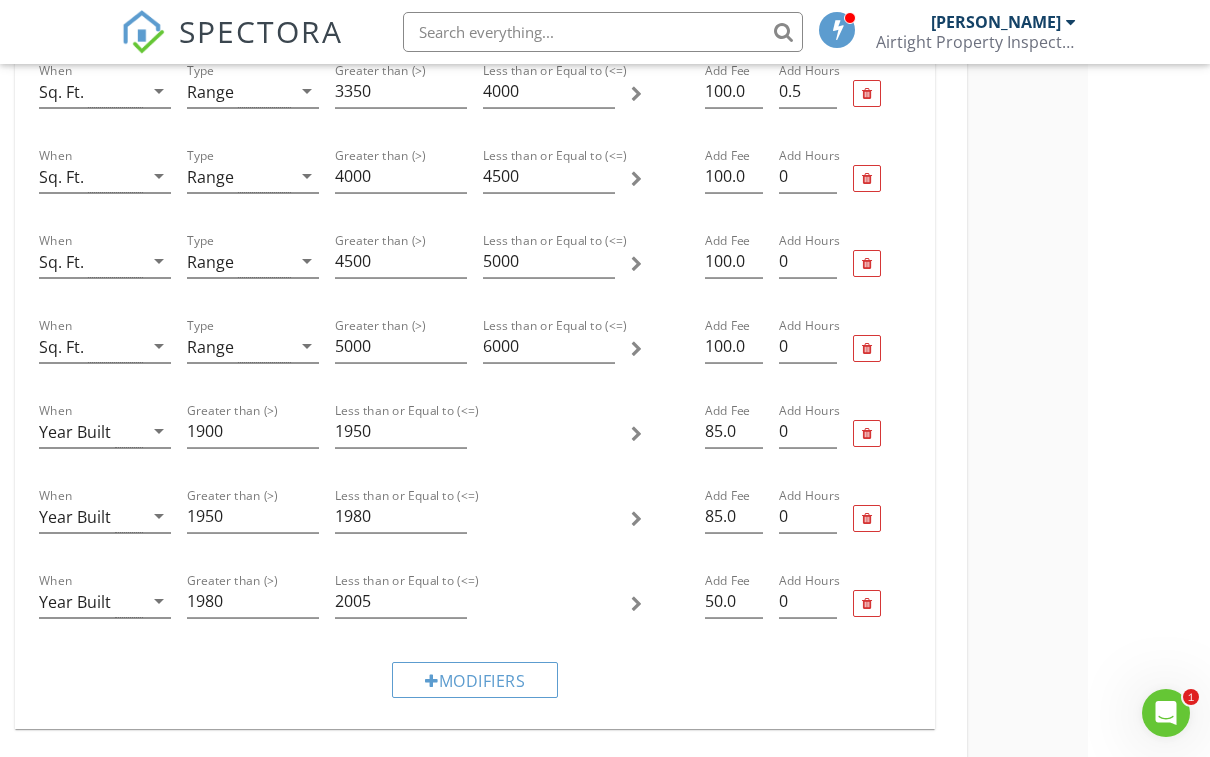 scroll, scrollTop: 1456, scrollLeft: 122, axis: both 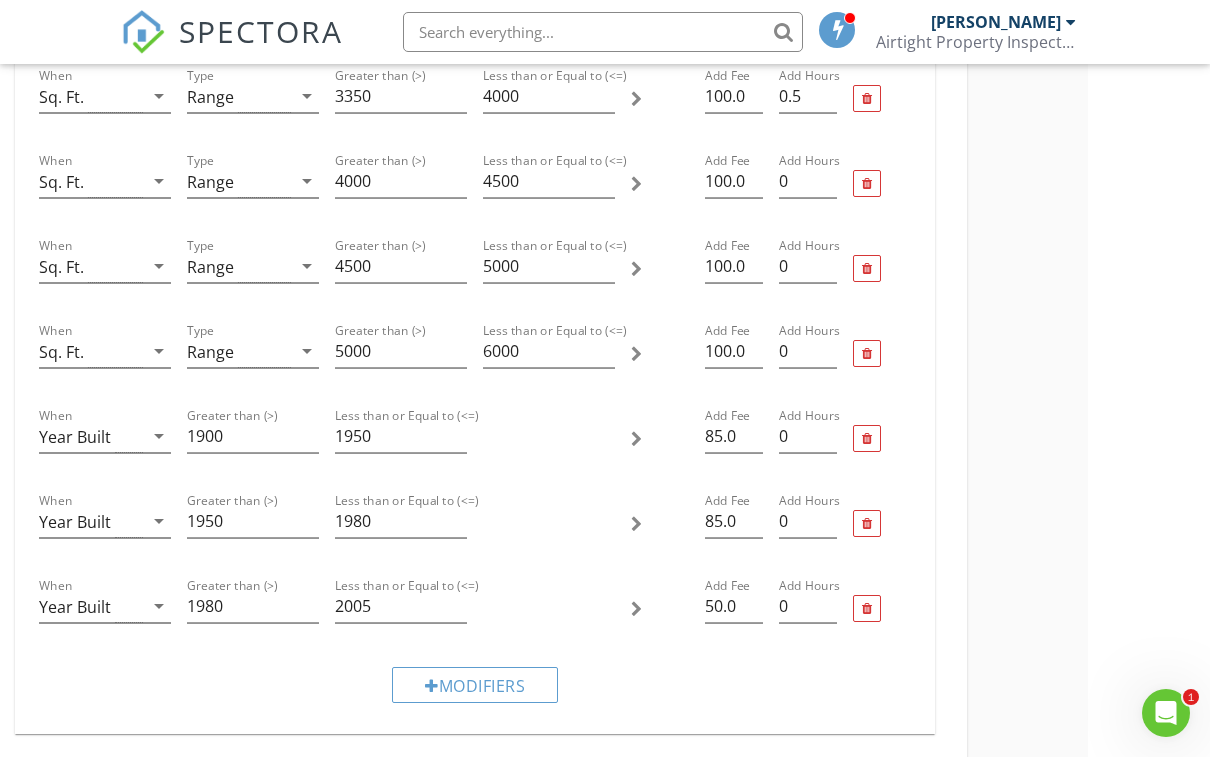 type on "50" 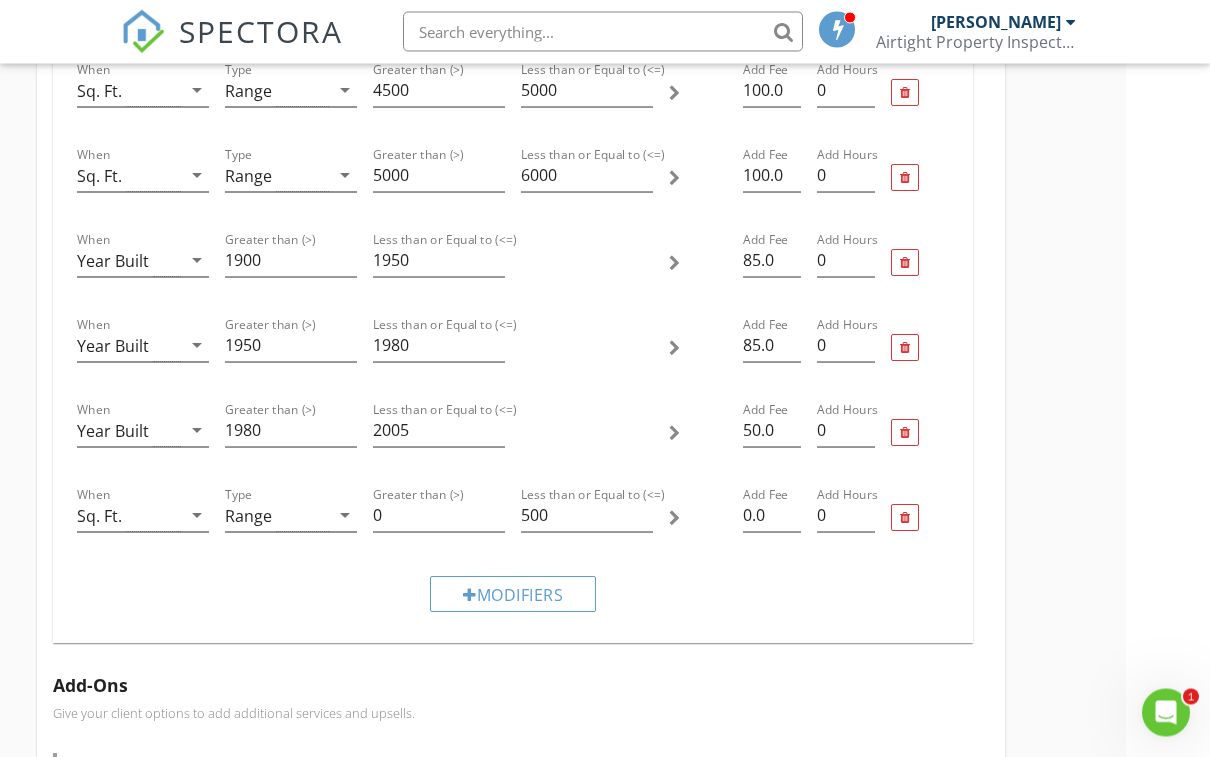 scroll, scrollTop: 1635, scrollLeft: 86, axis: both 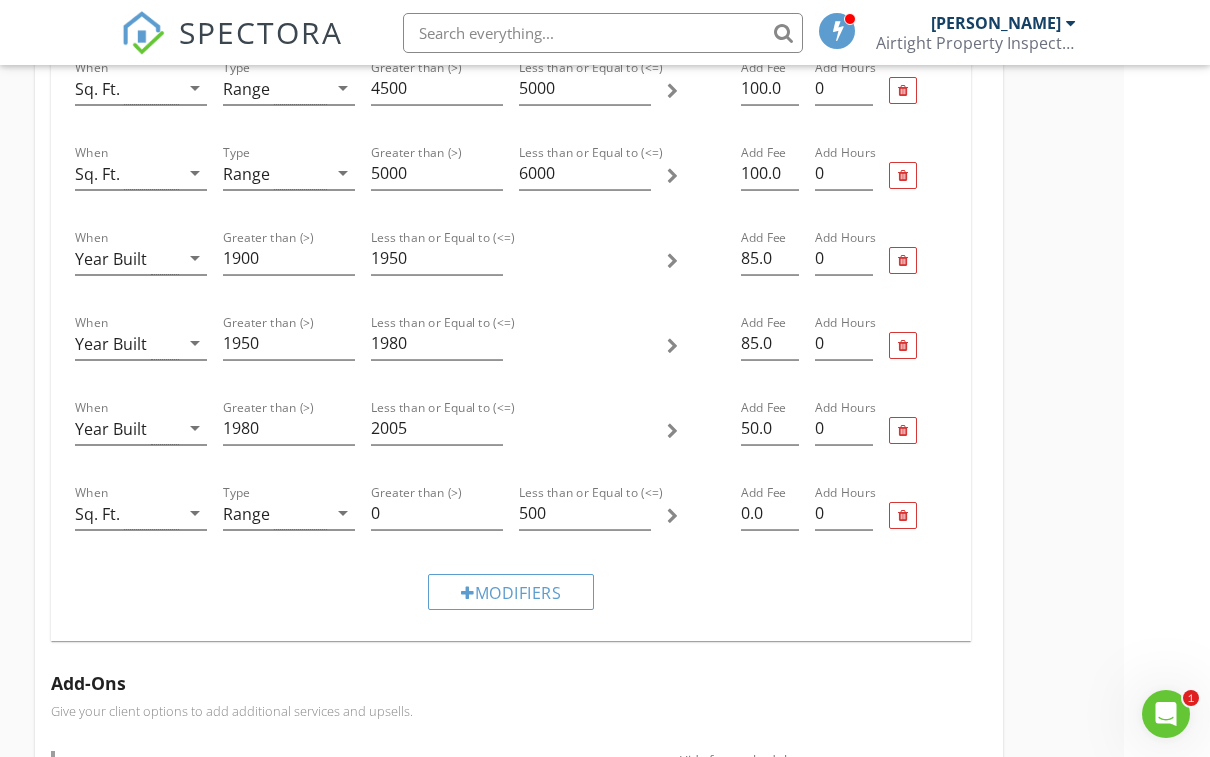 click on "Modifiers" at bounding box center (511, 591) 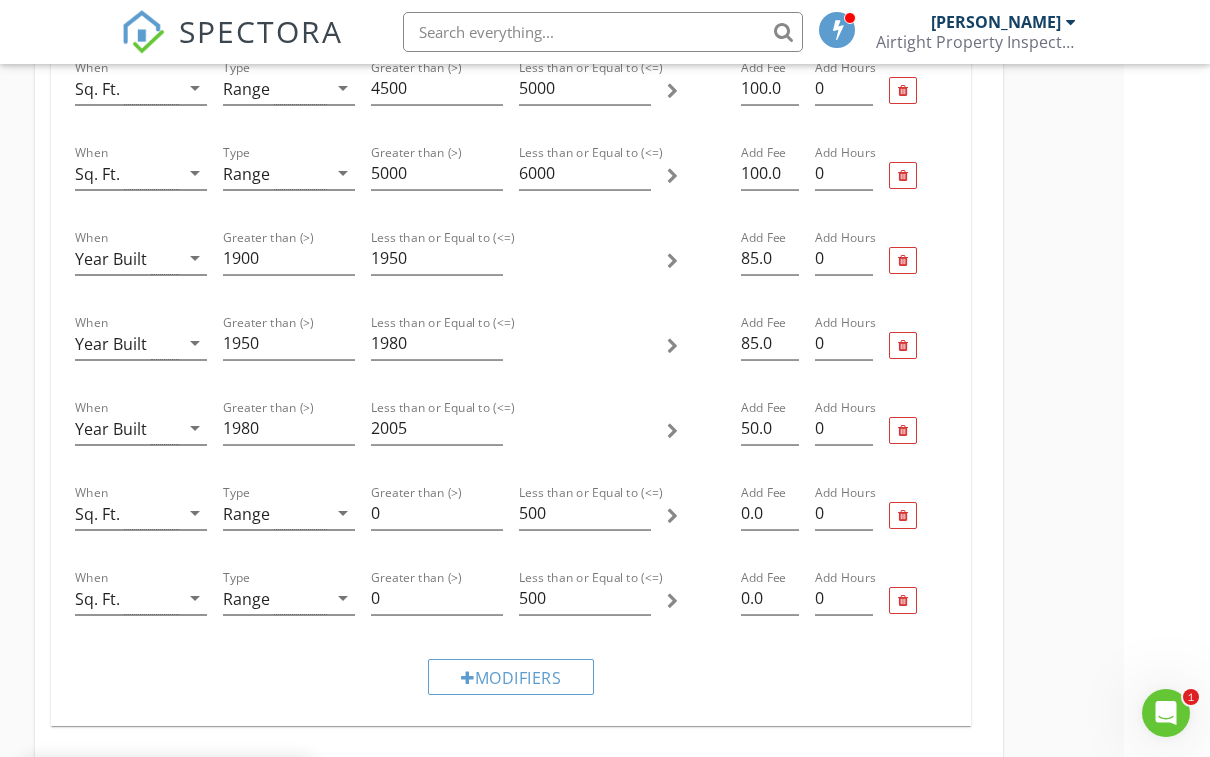 click at bounding box center [903, 601] 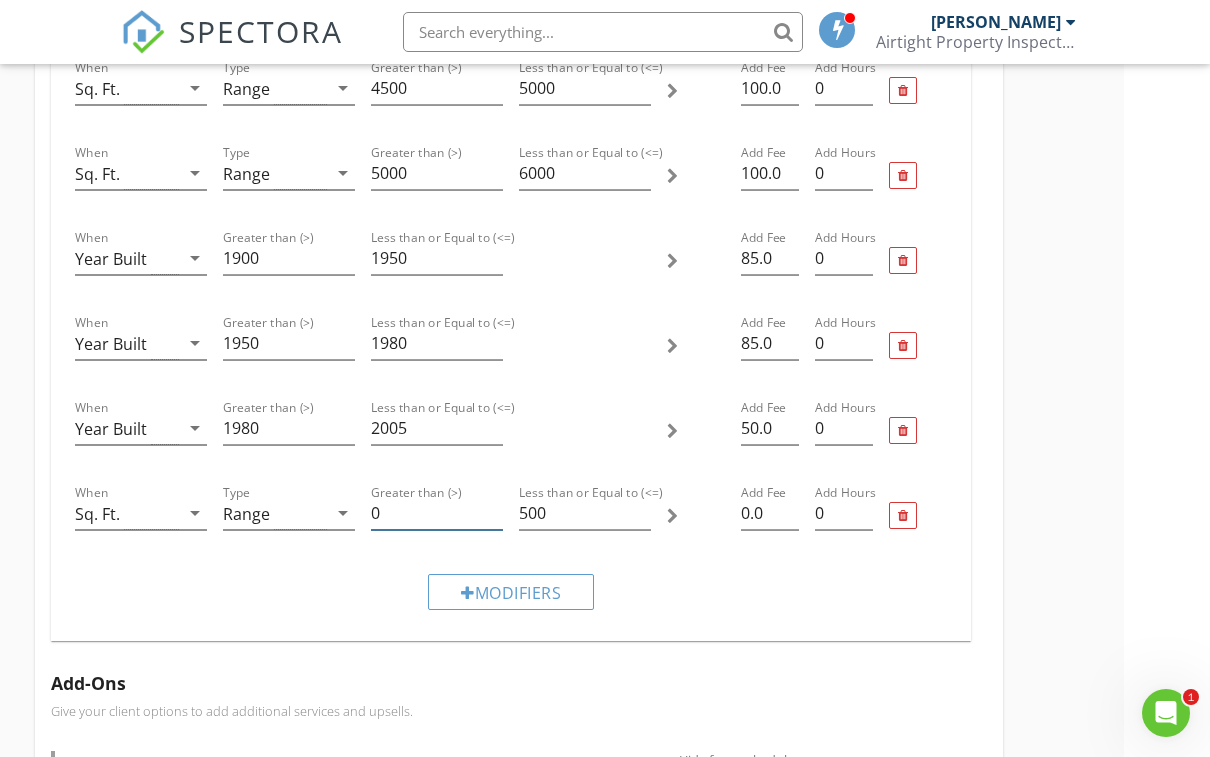 click on "0" at bounding box center (437, 513) 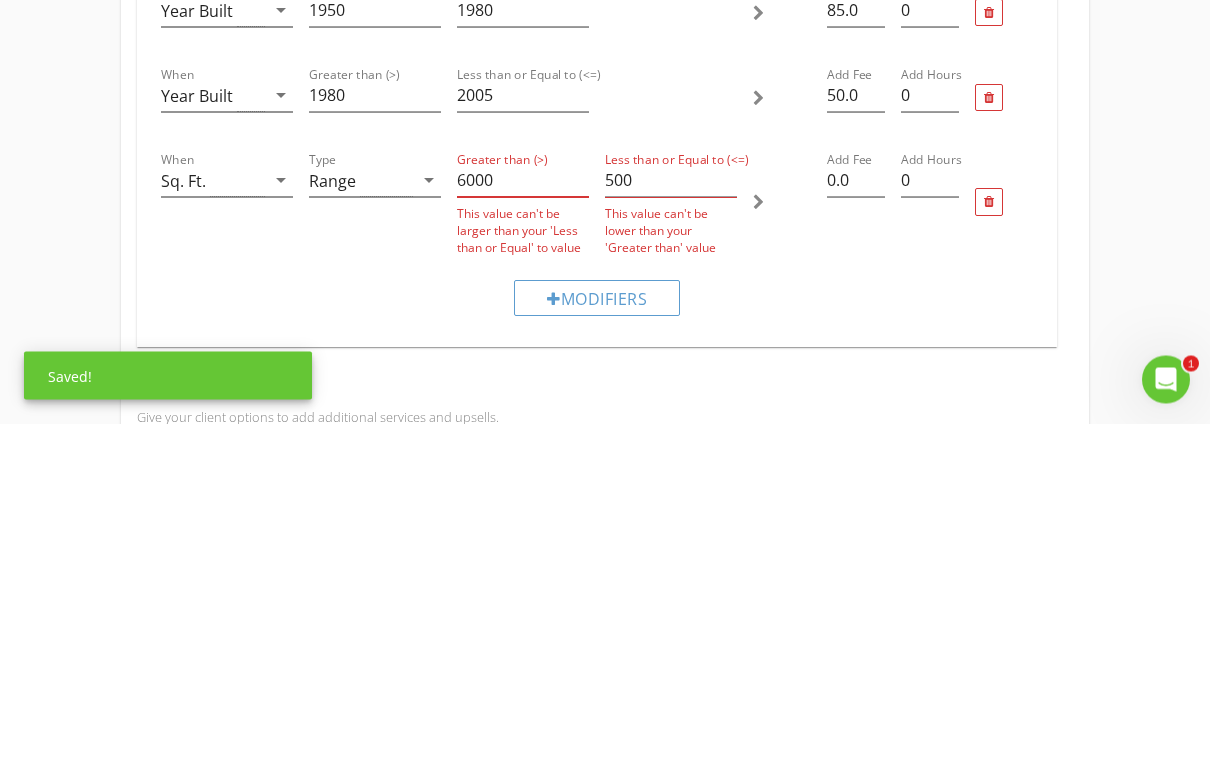 type on "6000" 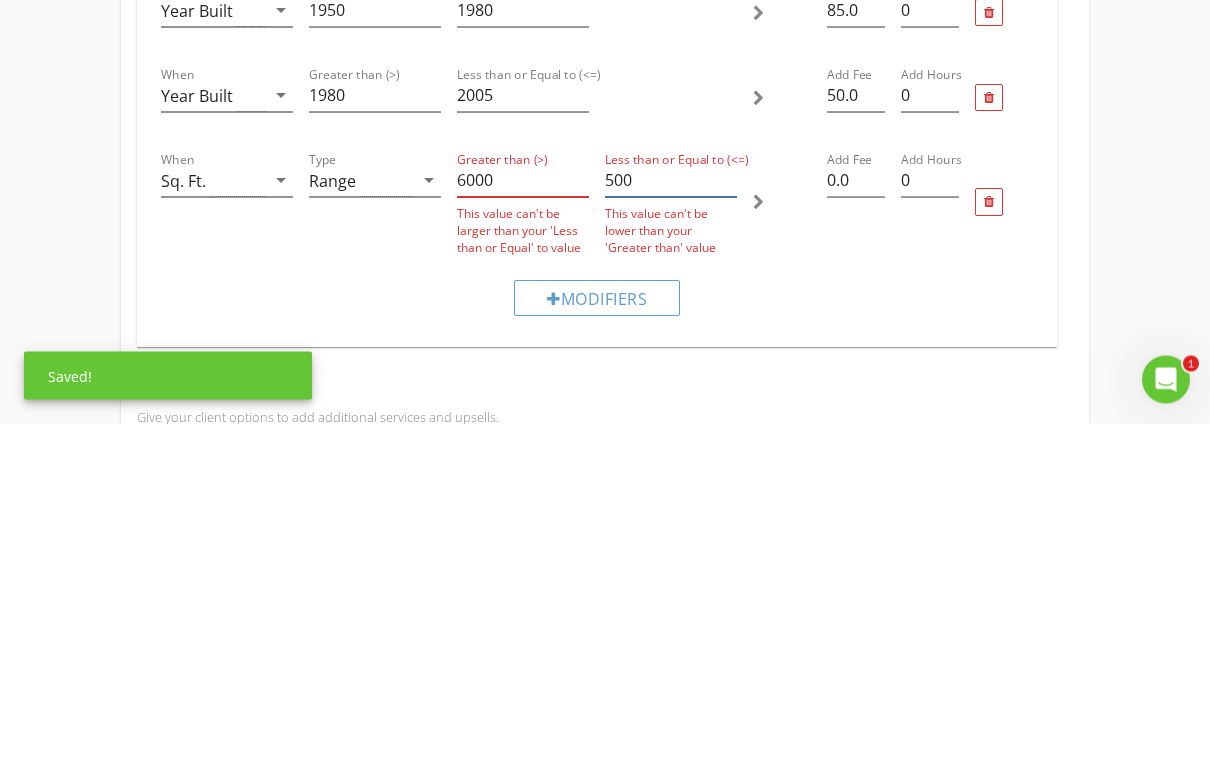 click on "500" at bounding box center (671, 514) 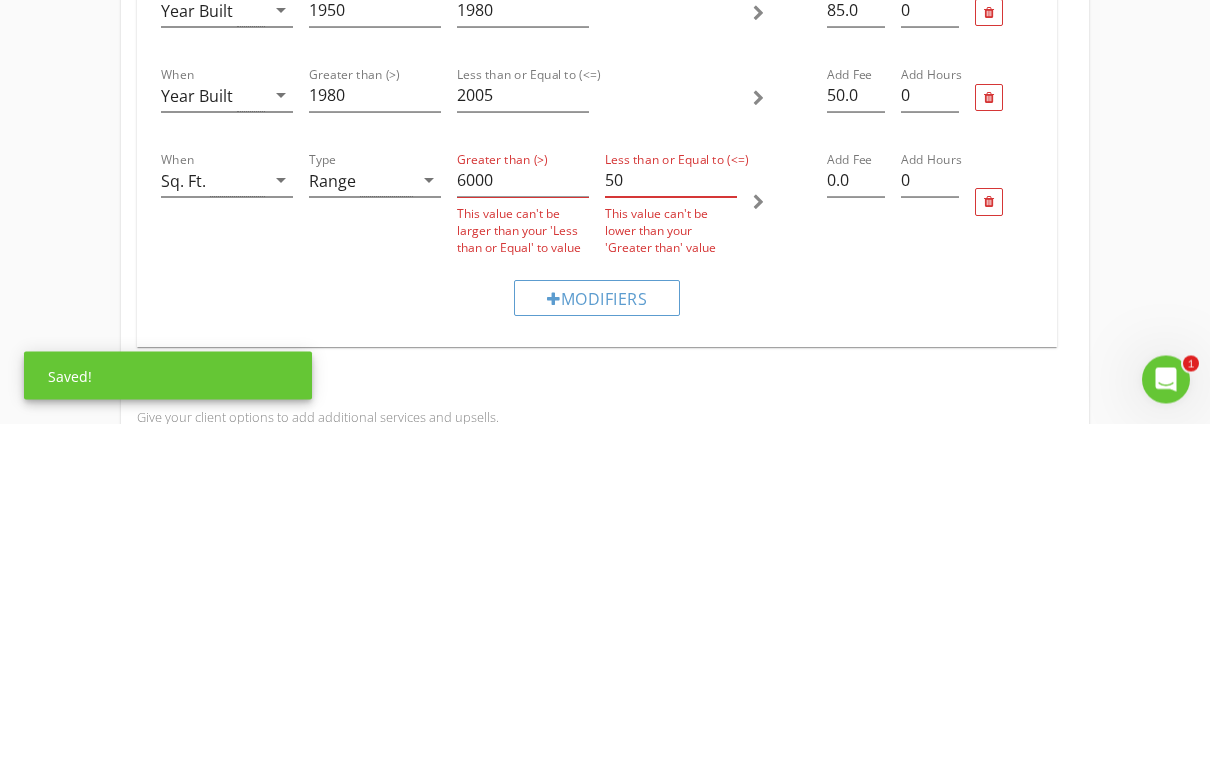 type on "5" 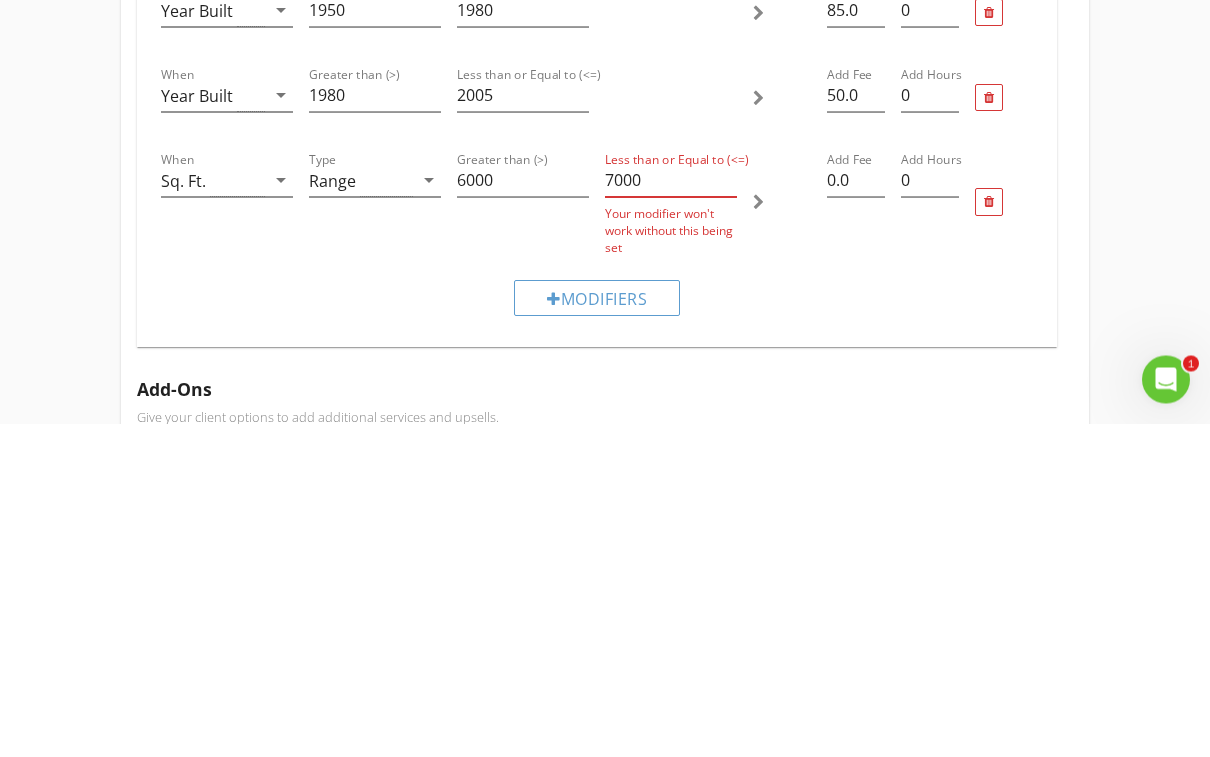 type on "7000" 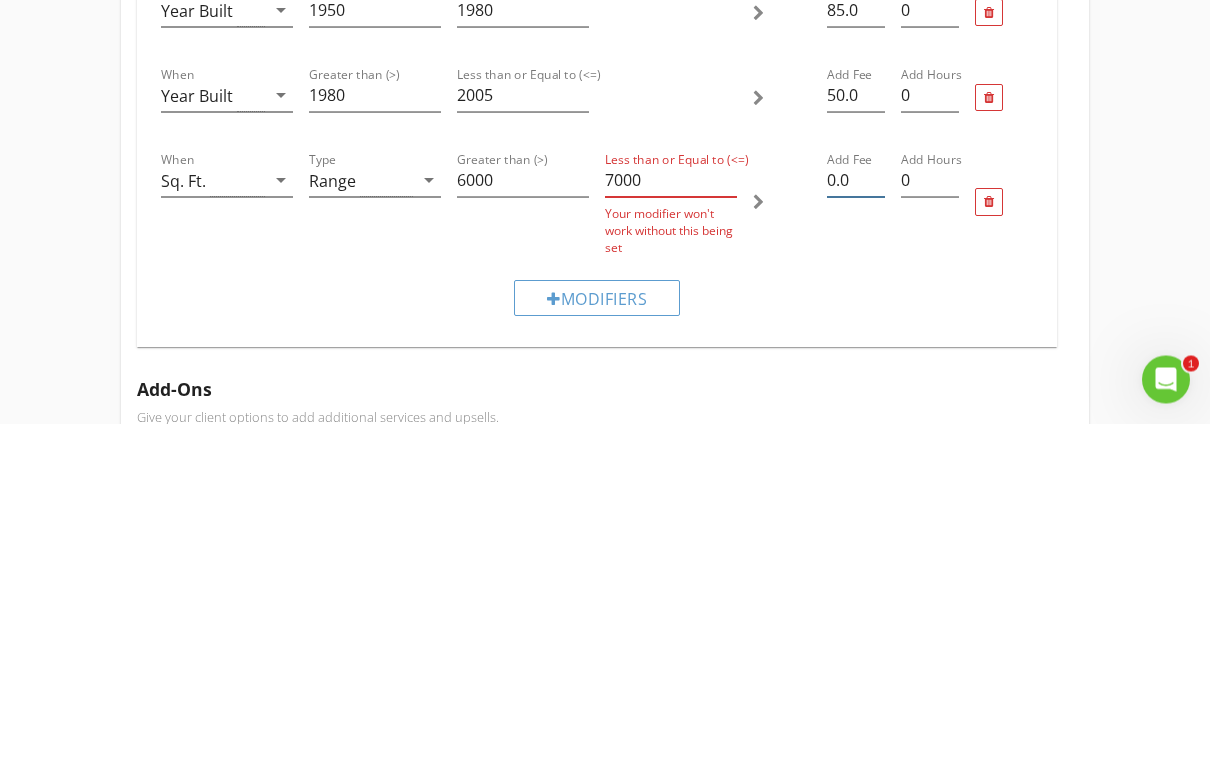 click on "0.0" at bounding box center [856, 514] 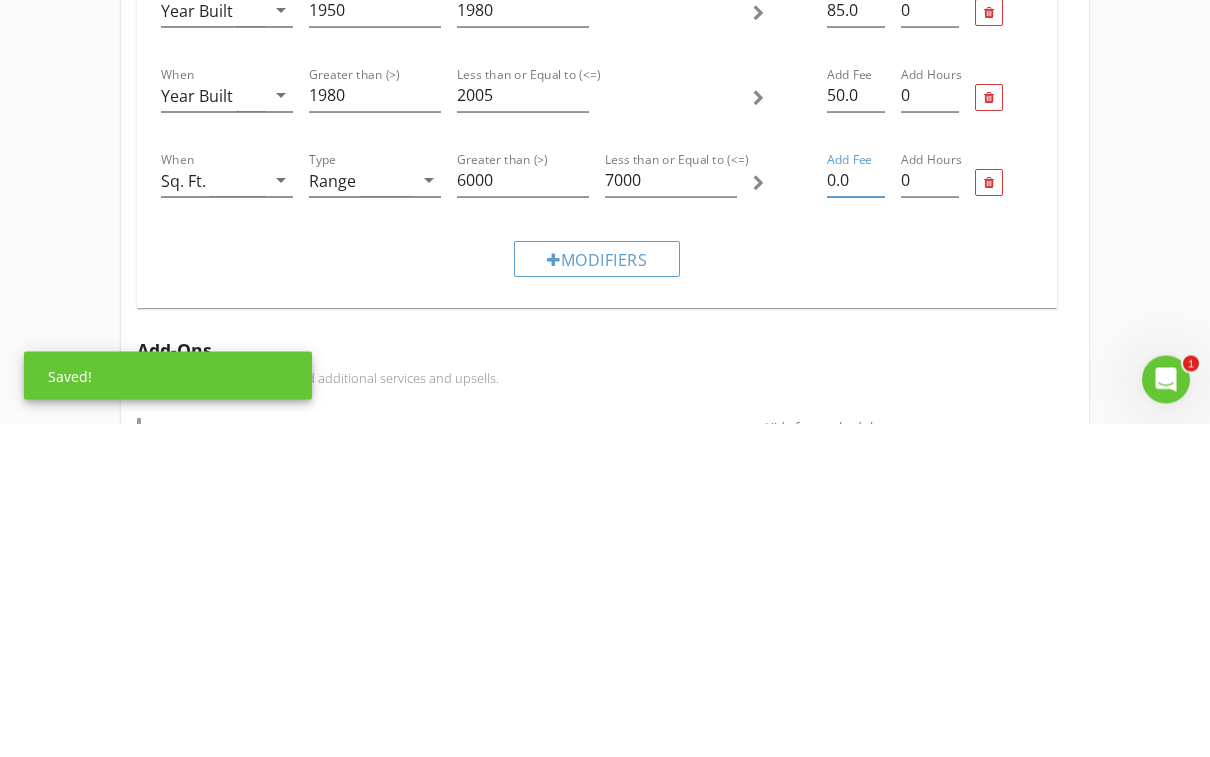 type on "0" 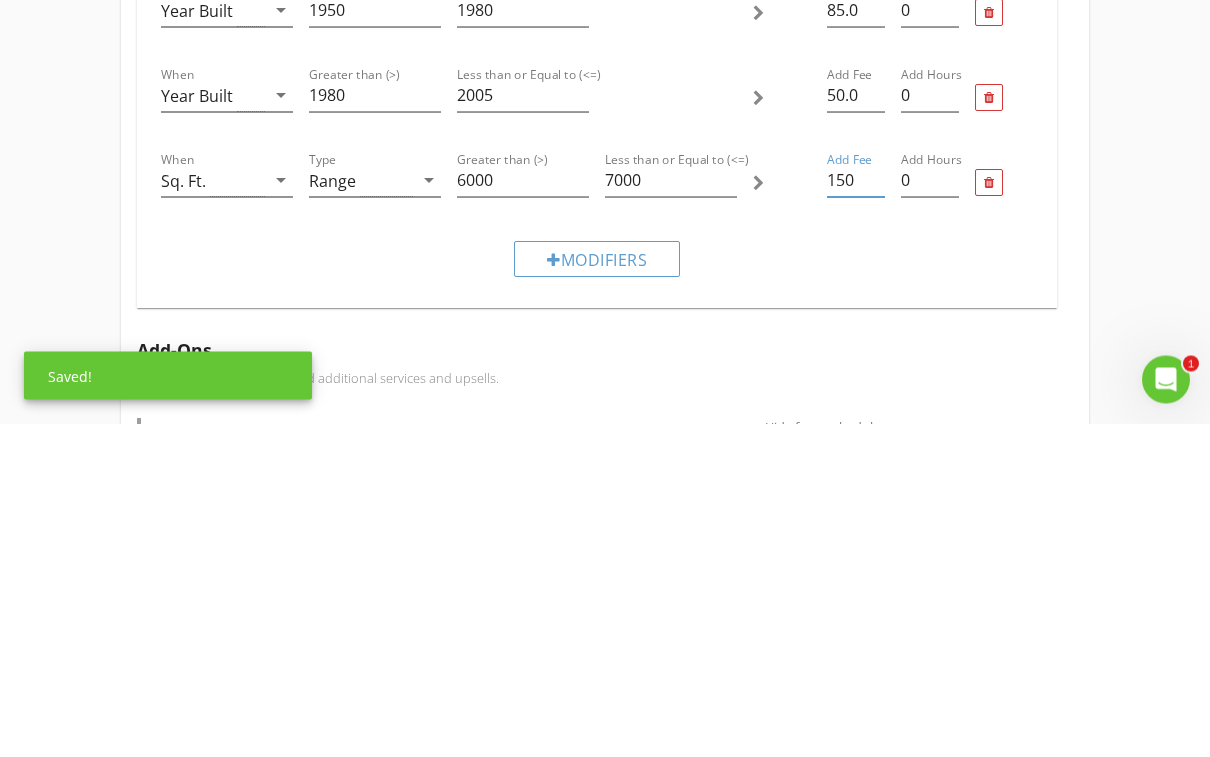 type on "150" 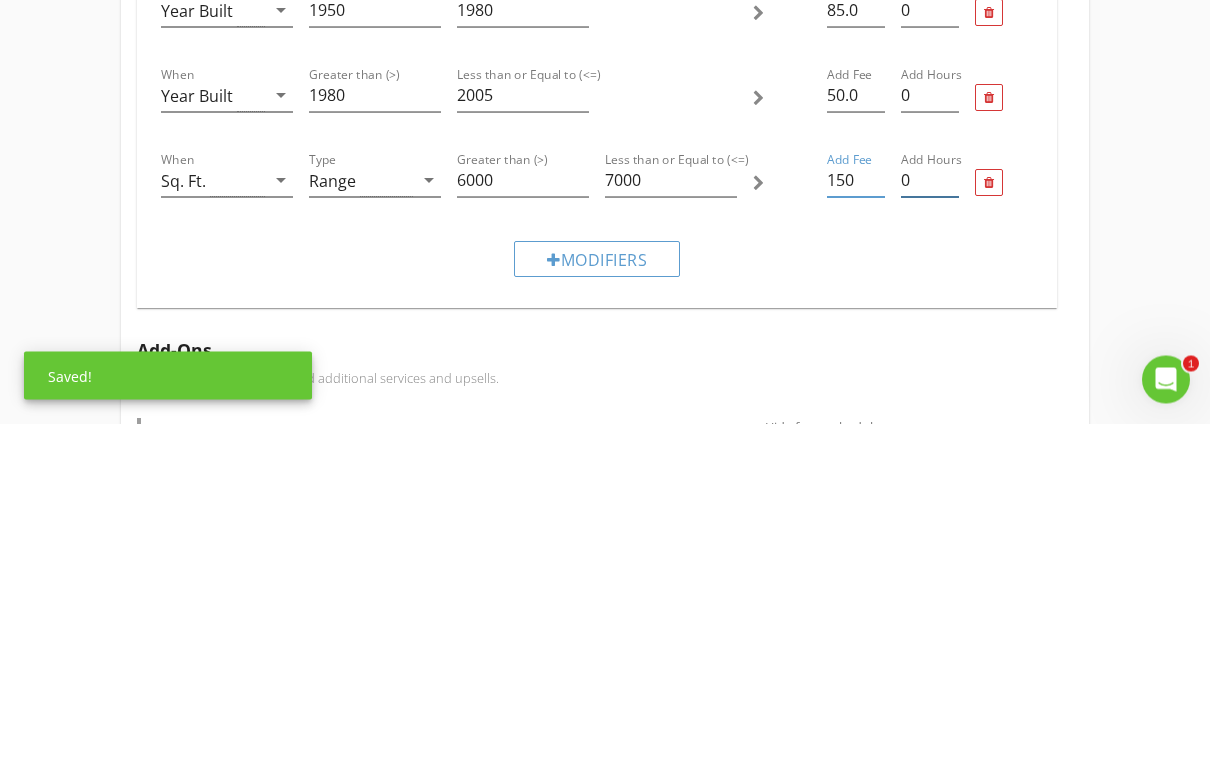 click on "0" at bounding box center [930, 514] 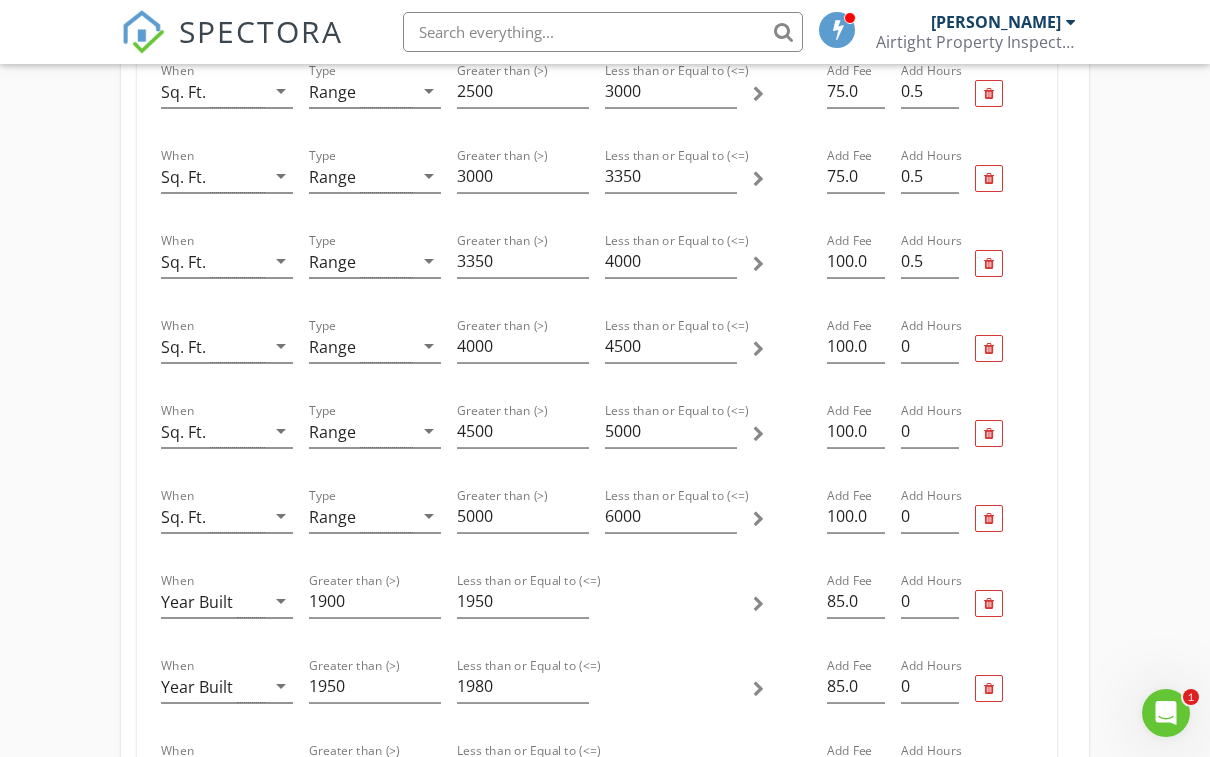 scroll, scrollTop: 1290, scrollLeft: 0, axis: vertical 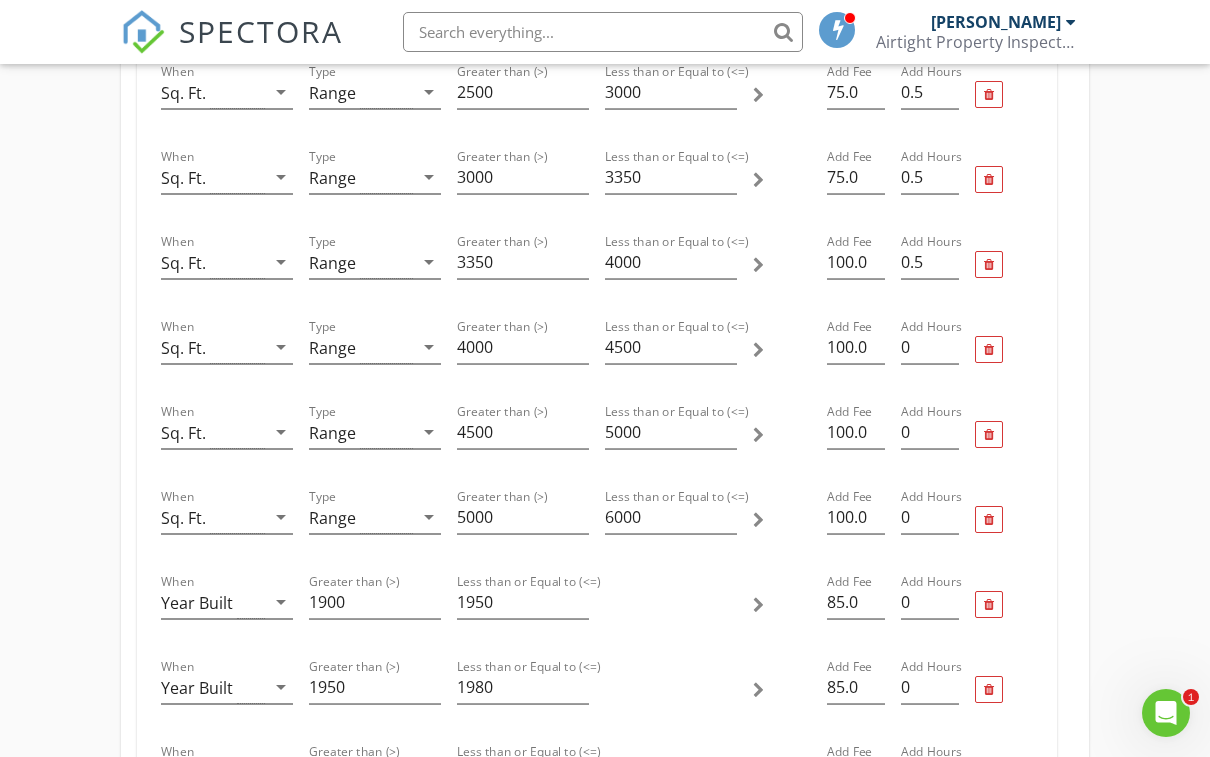 type on "0.5" 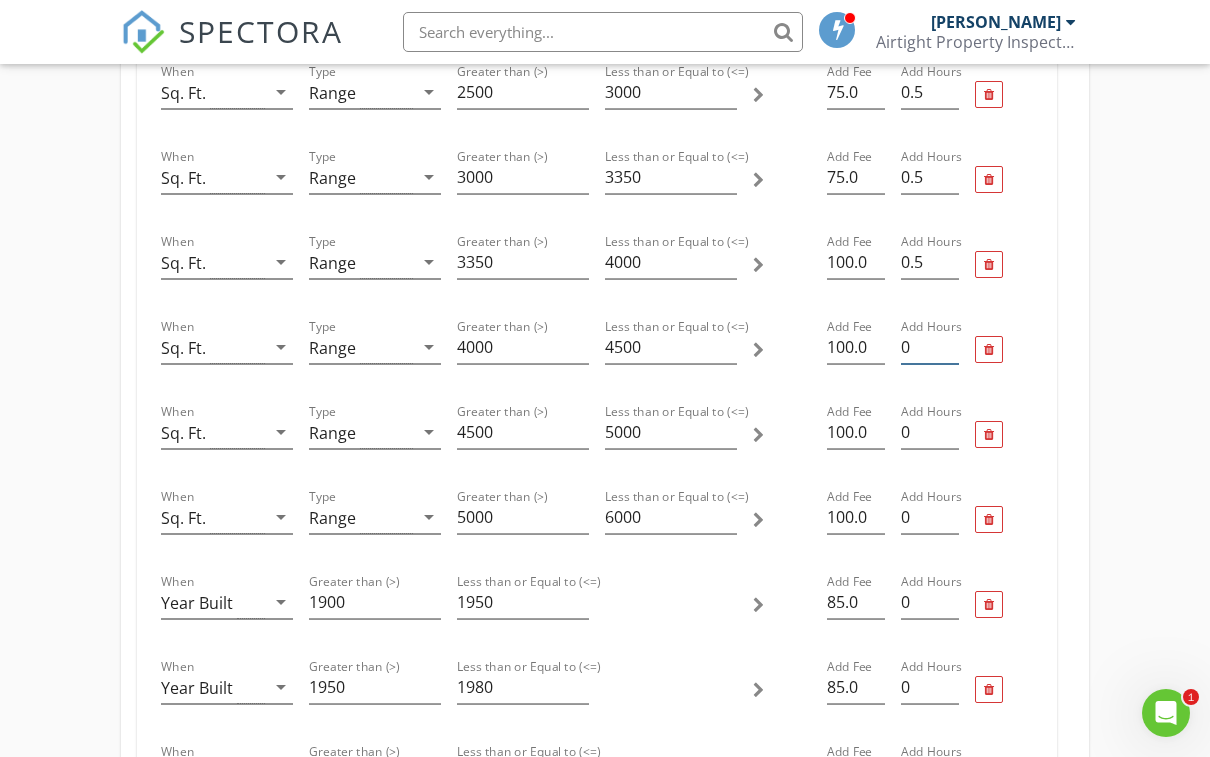 click on "0" at bounding box center [930, 347] 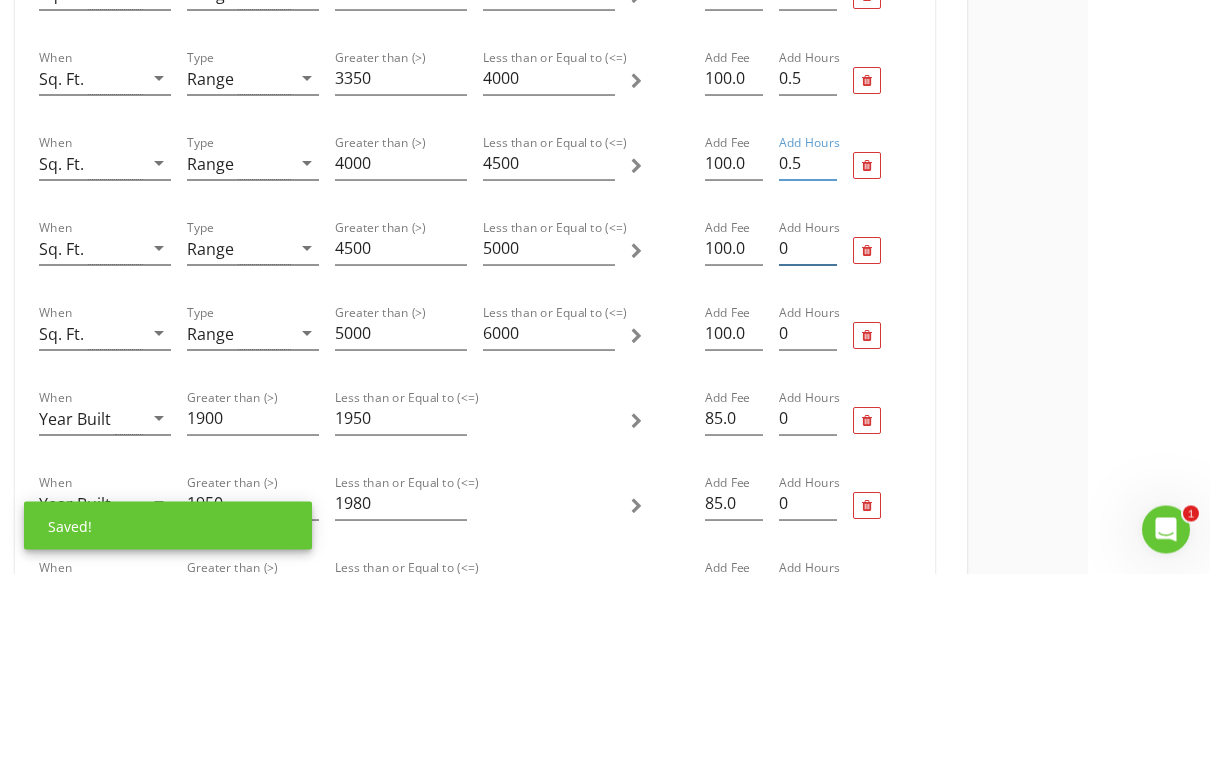click on "0" at bounding box center [808, 432] 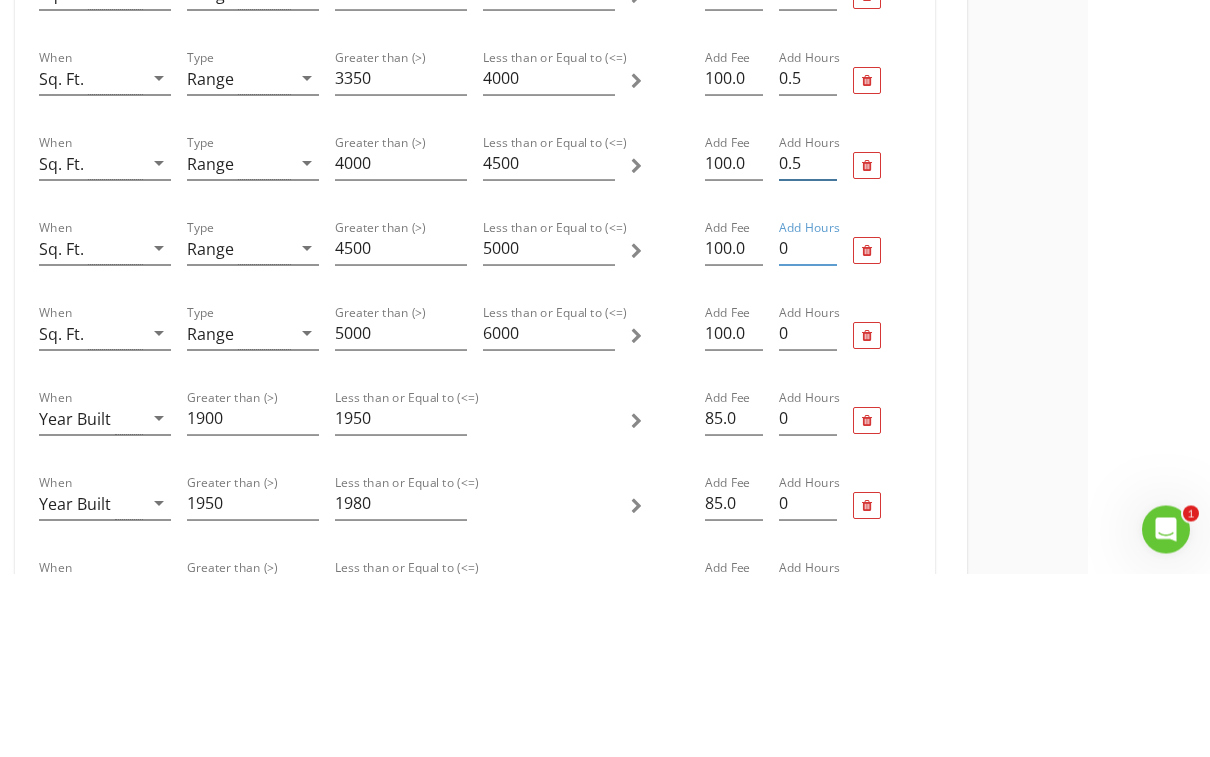 click on "0.5" at bounding box center (808, 347) 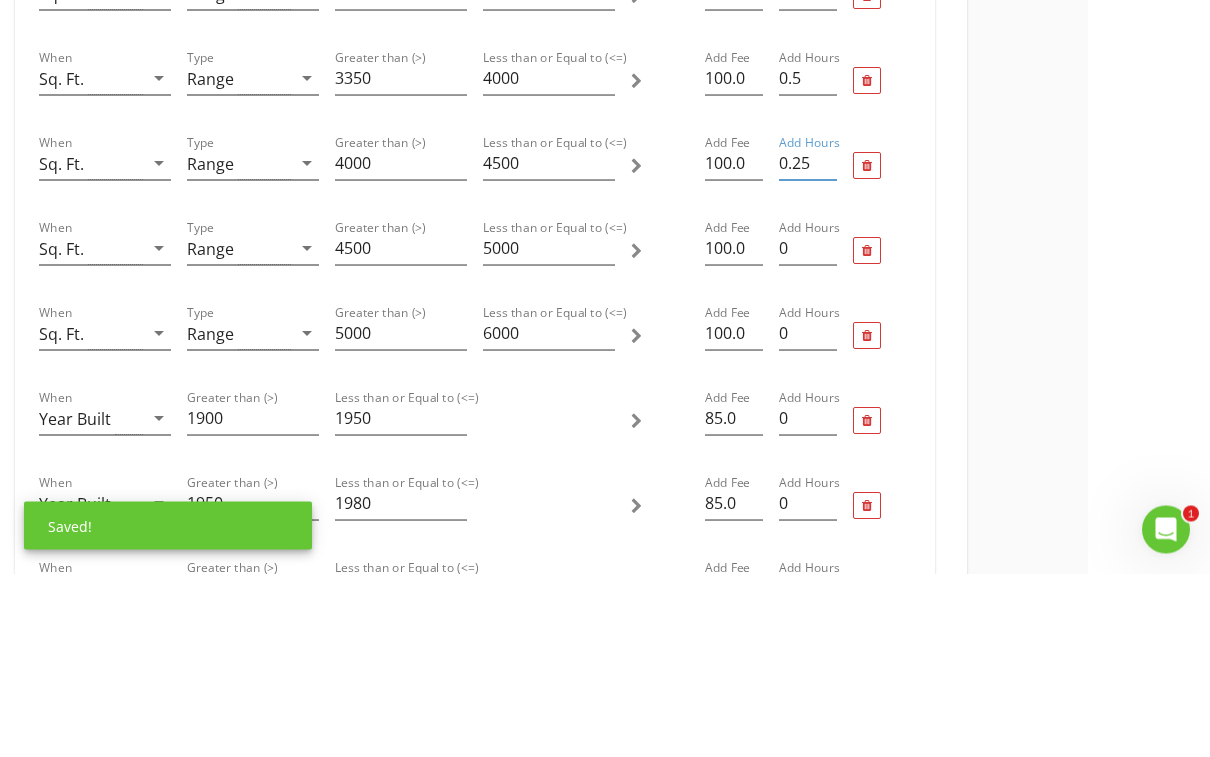 type on "0.25" 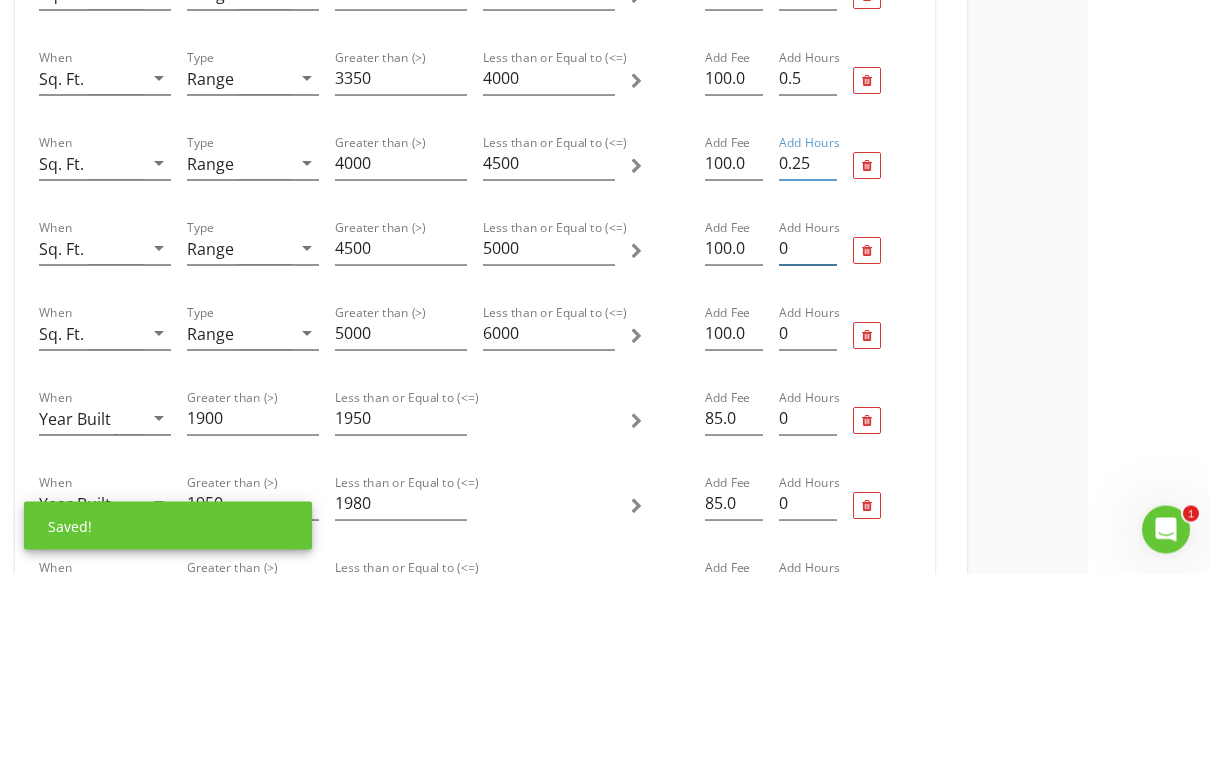 click on "0" at bounding box center [808, 432] 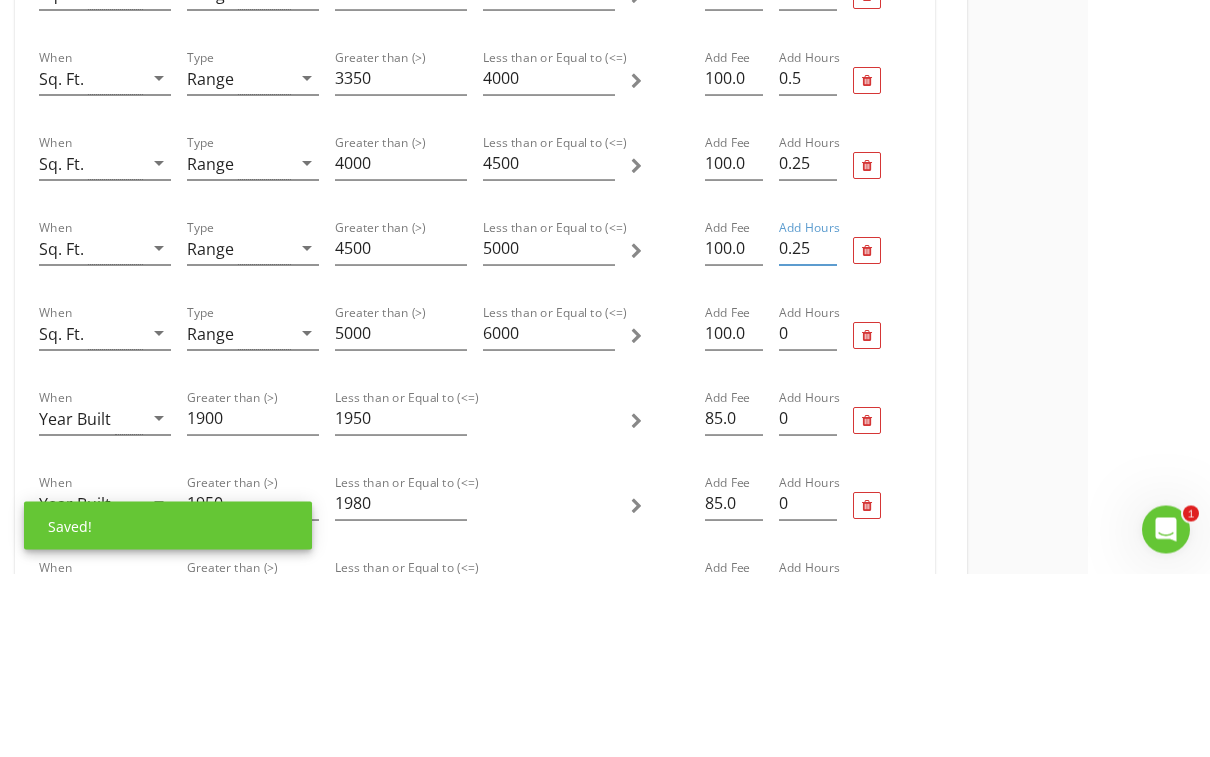 scroll, scrollTop: 1474, scrollLeft: 122, axis: both 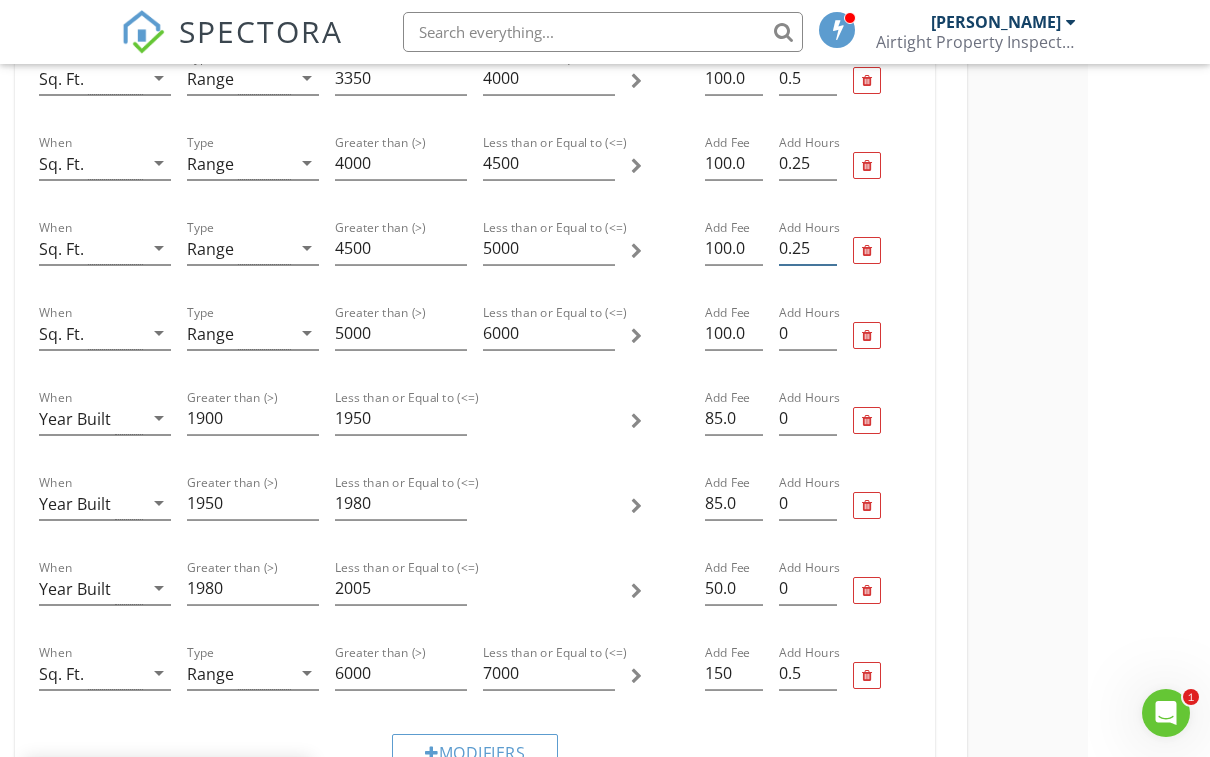 type on "0.25" 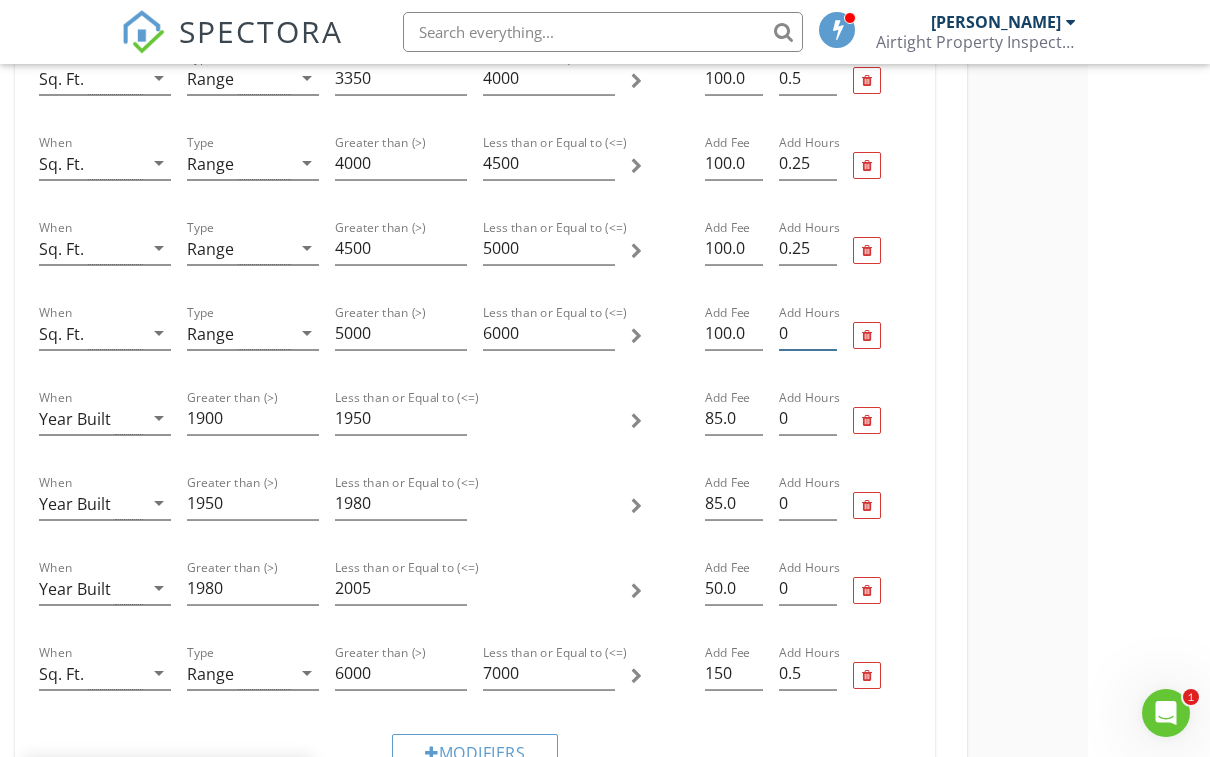 click on "0" at bounding box center (808, 333) 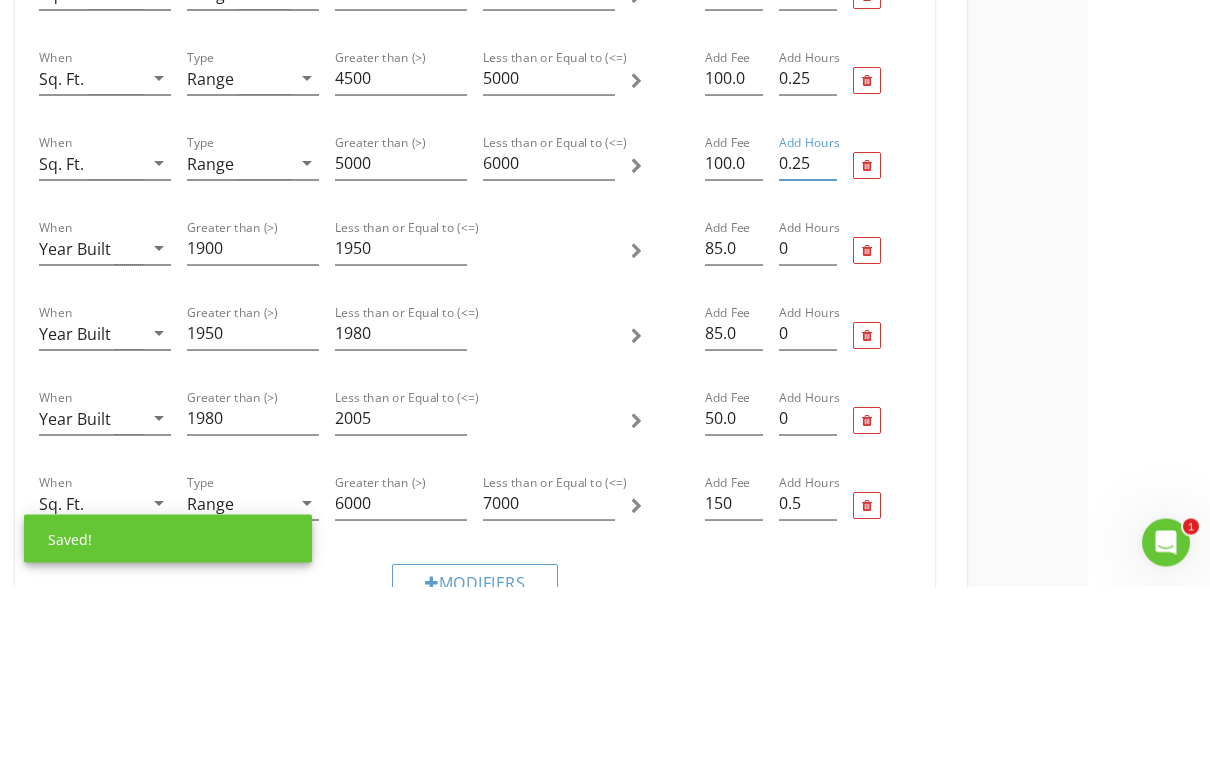 scroll, scrollTop: 1644, scrollLeft: 122, axis: both 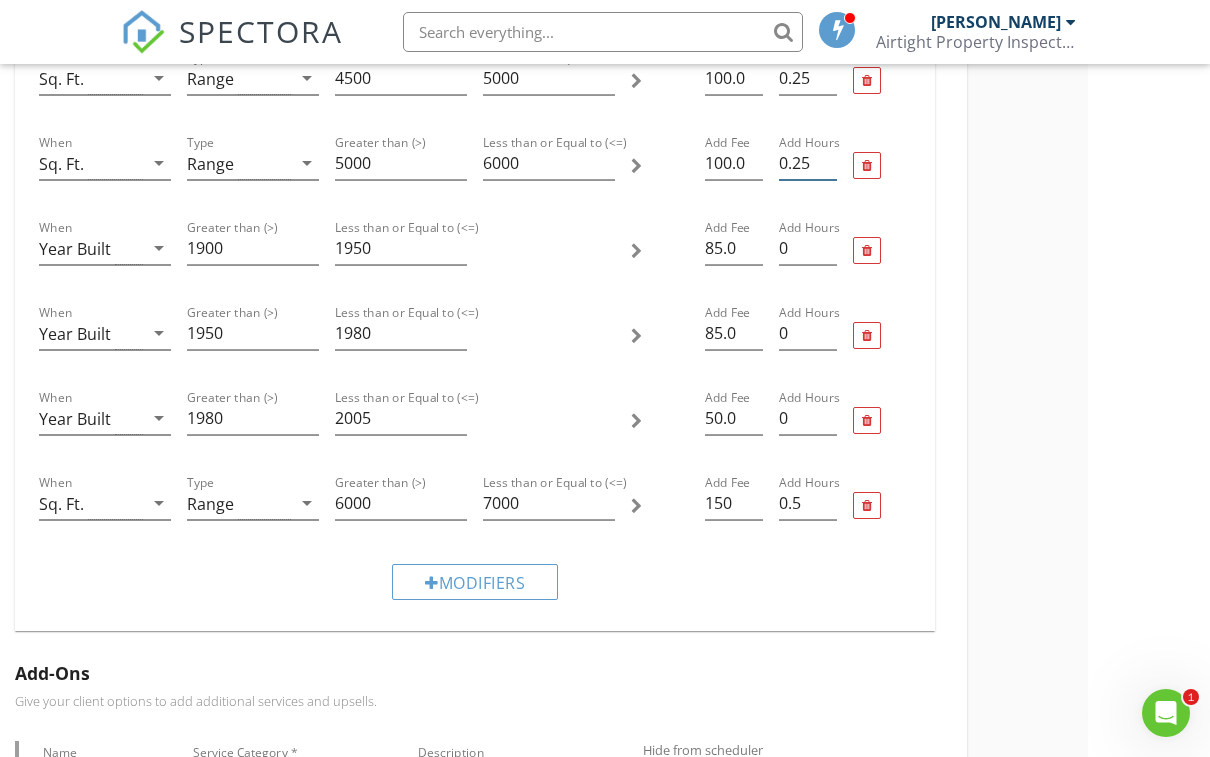 type on "0.25" 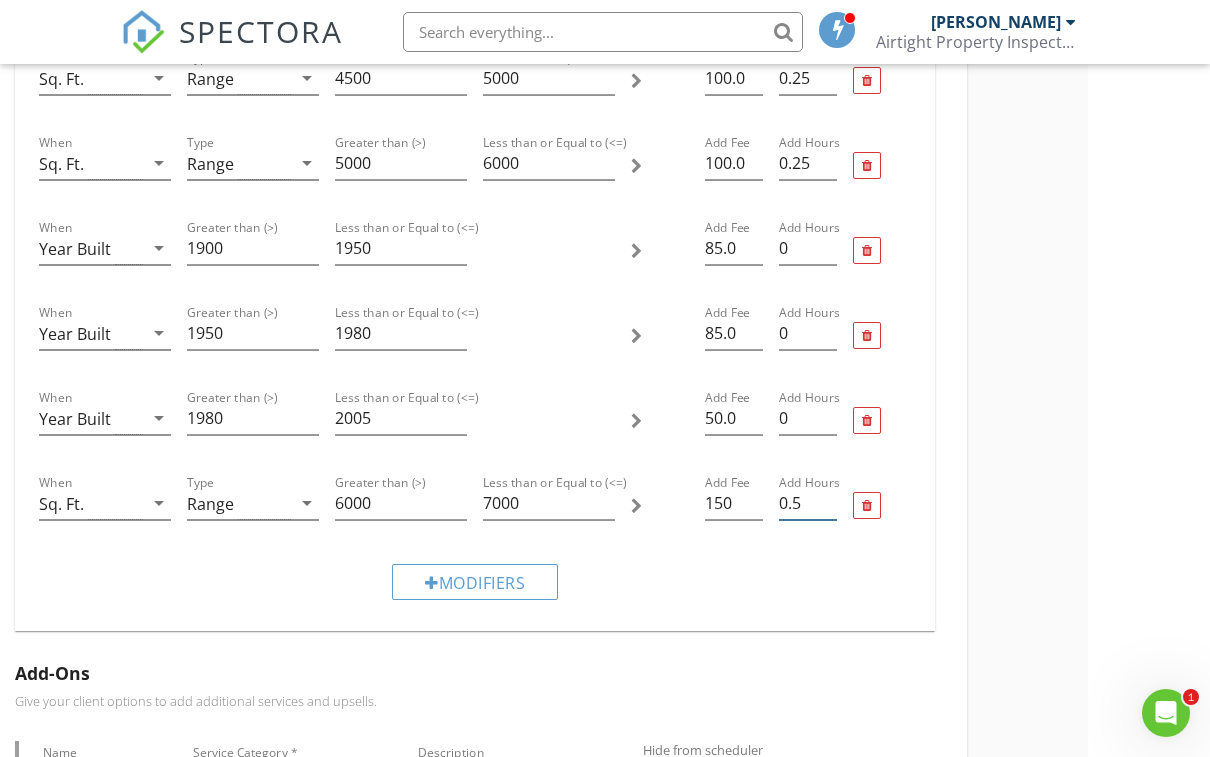 click on "0.5" at bounding box center [808, 503] 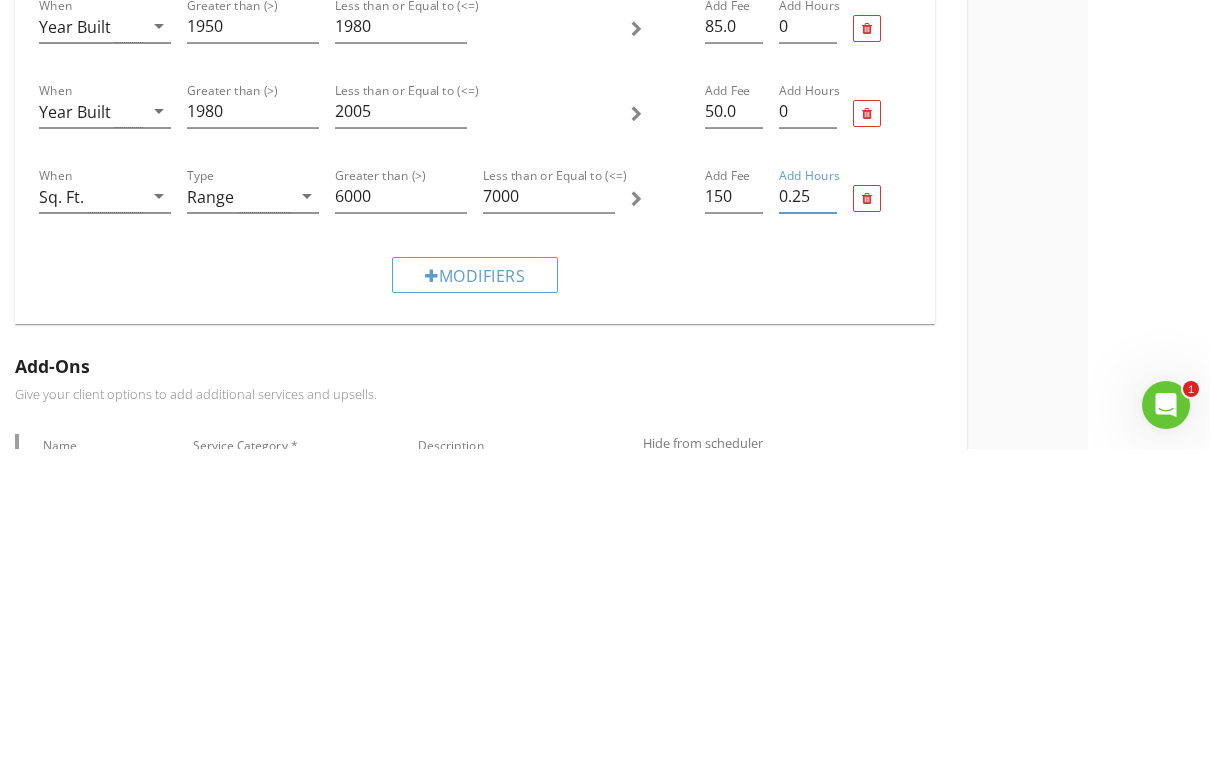 type on "0.25" 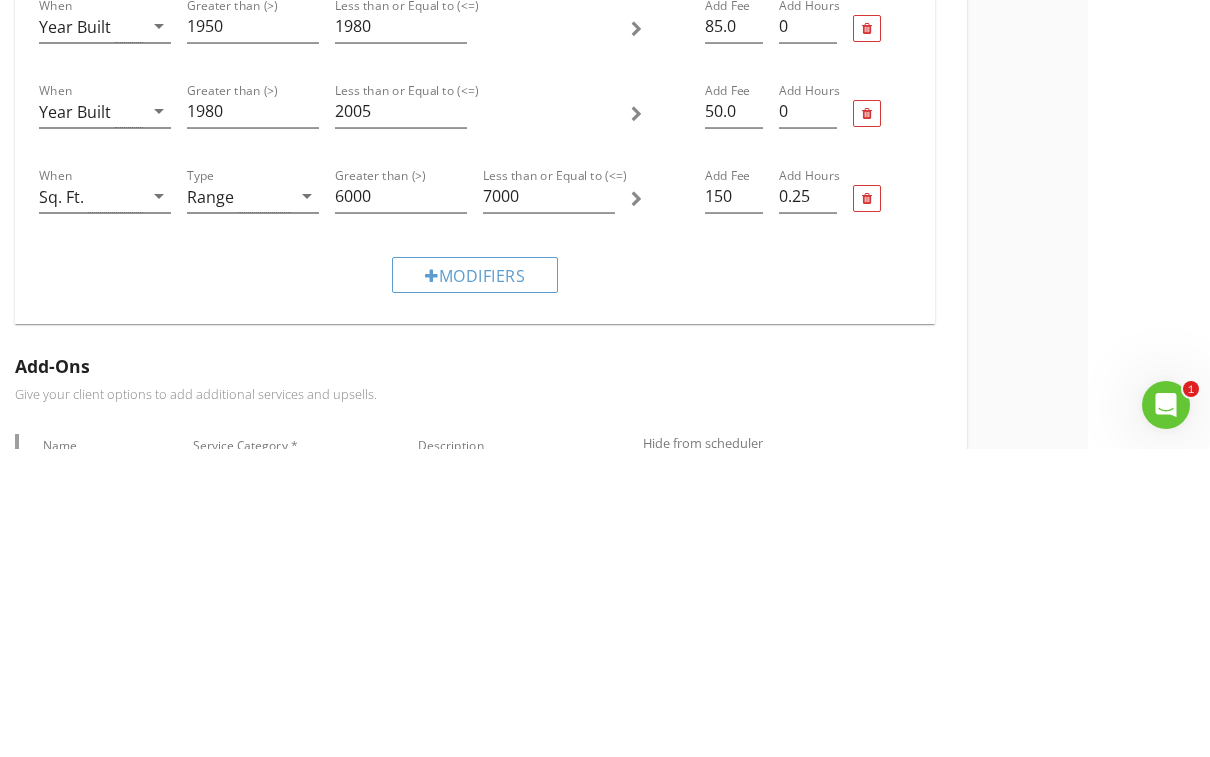 scroll, scrollTop: 1951, scrollLeft: 122, axis: both 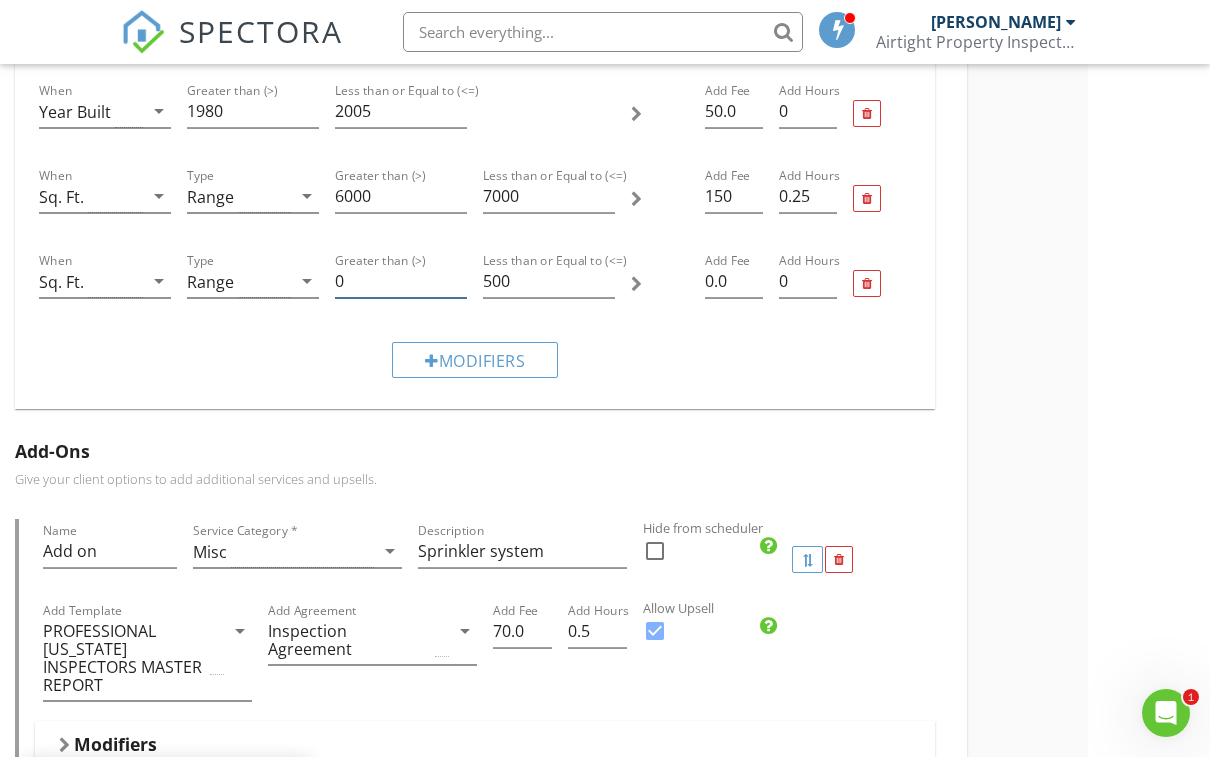 click on "0" at bounding box center (401, 281) 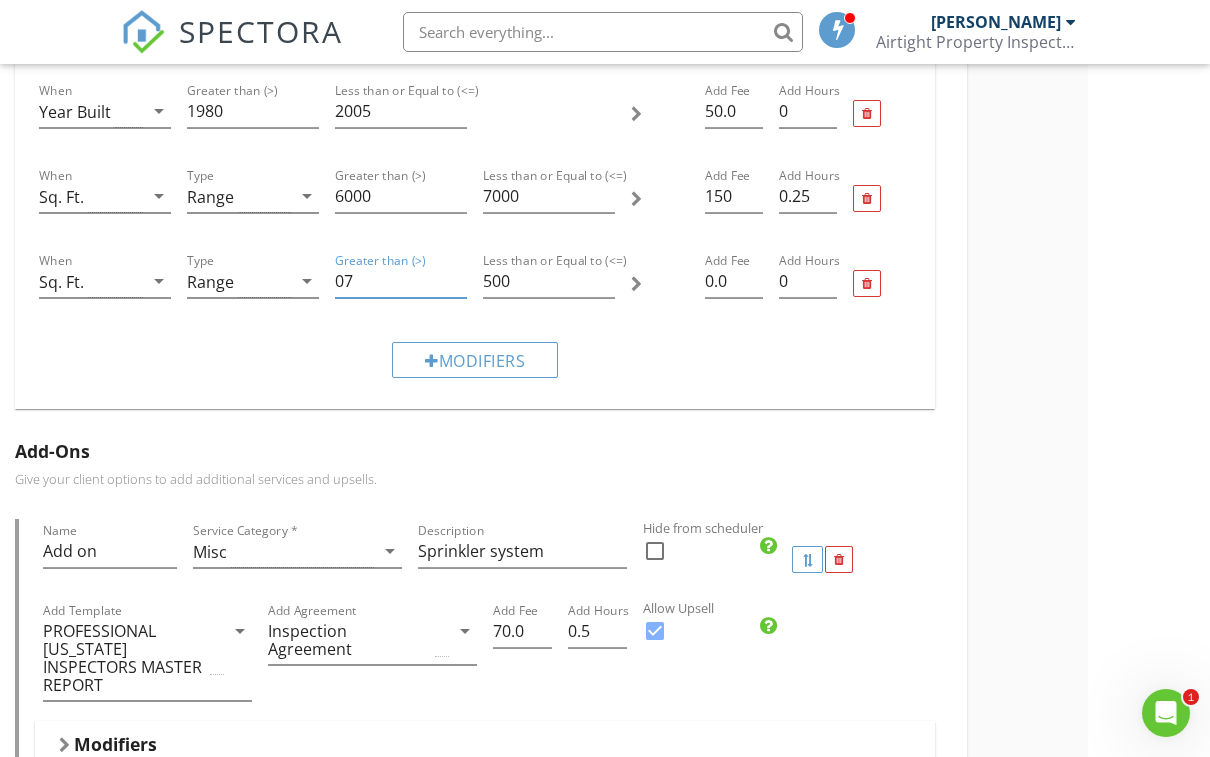 type on "0" 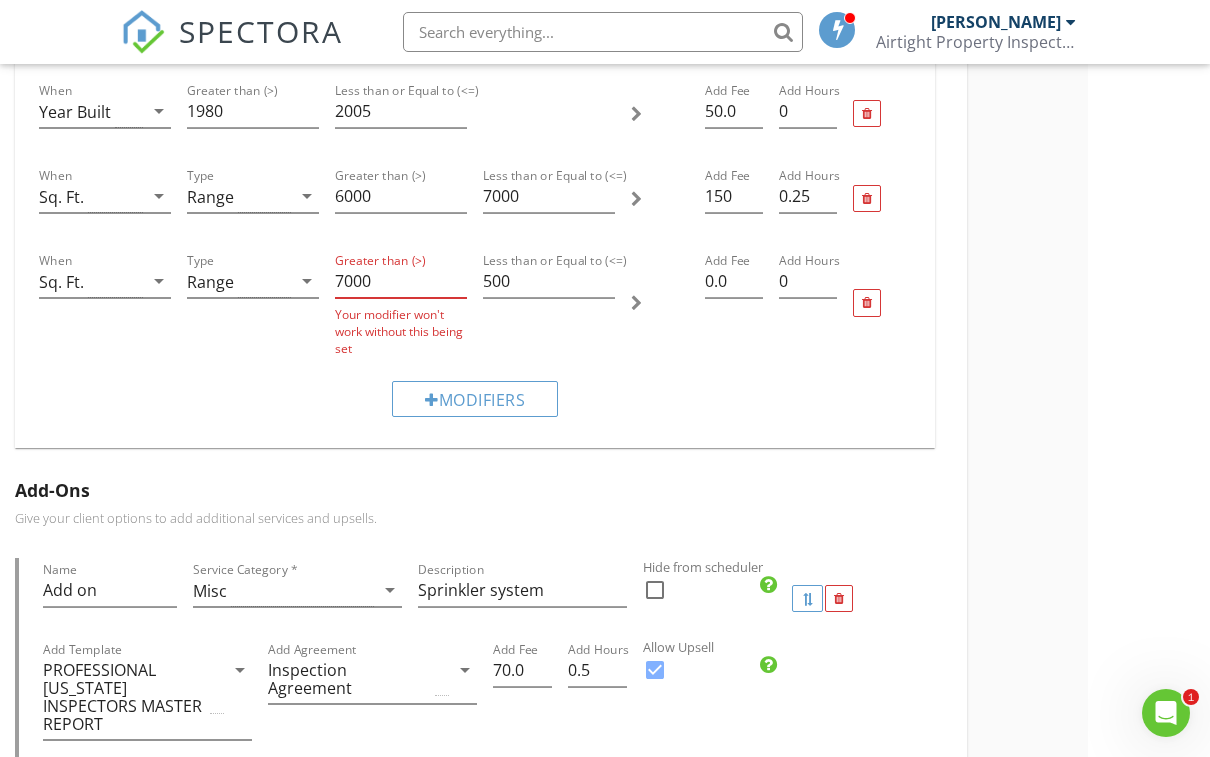 type on "7000" 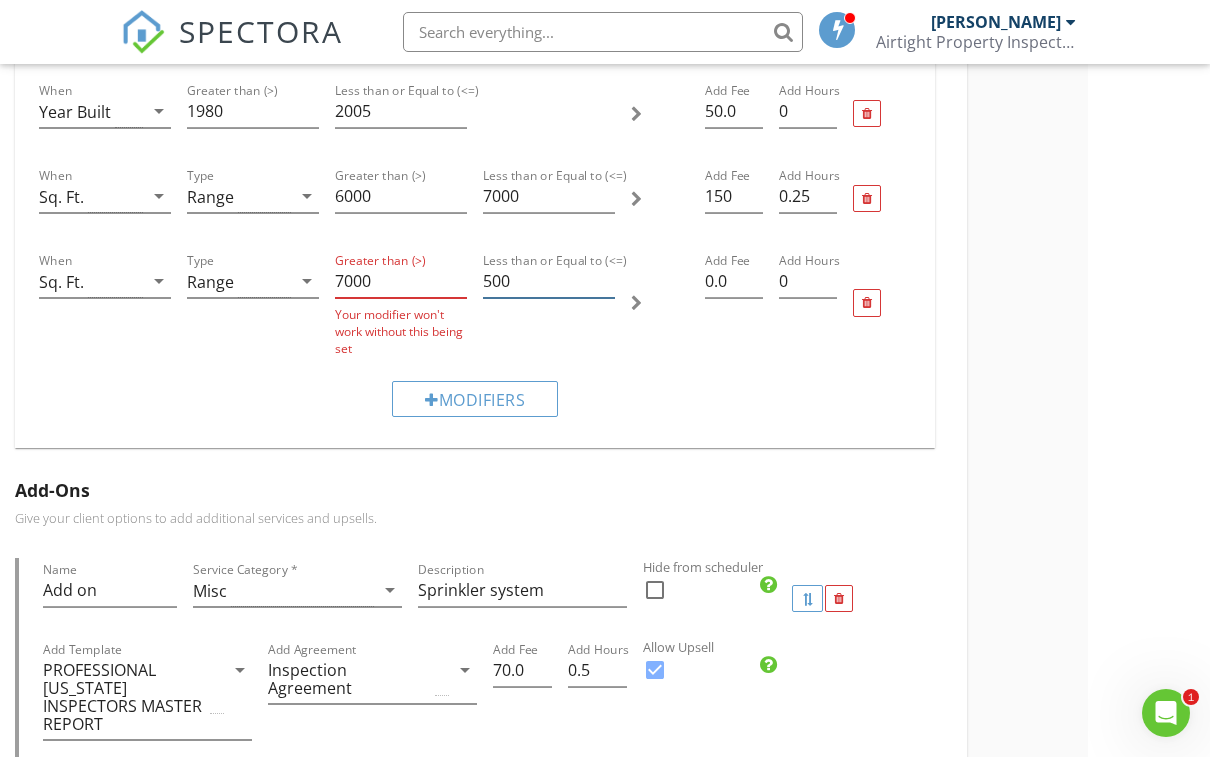 click on "500" at bounding box center (549, 281) 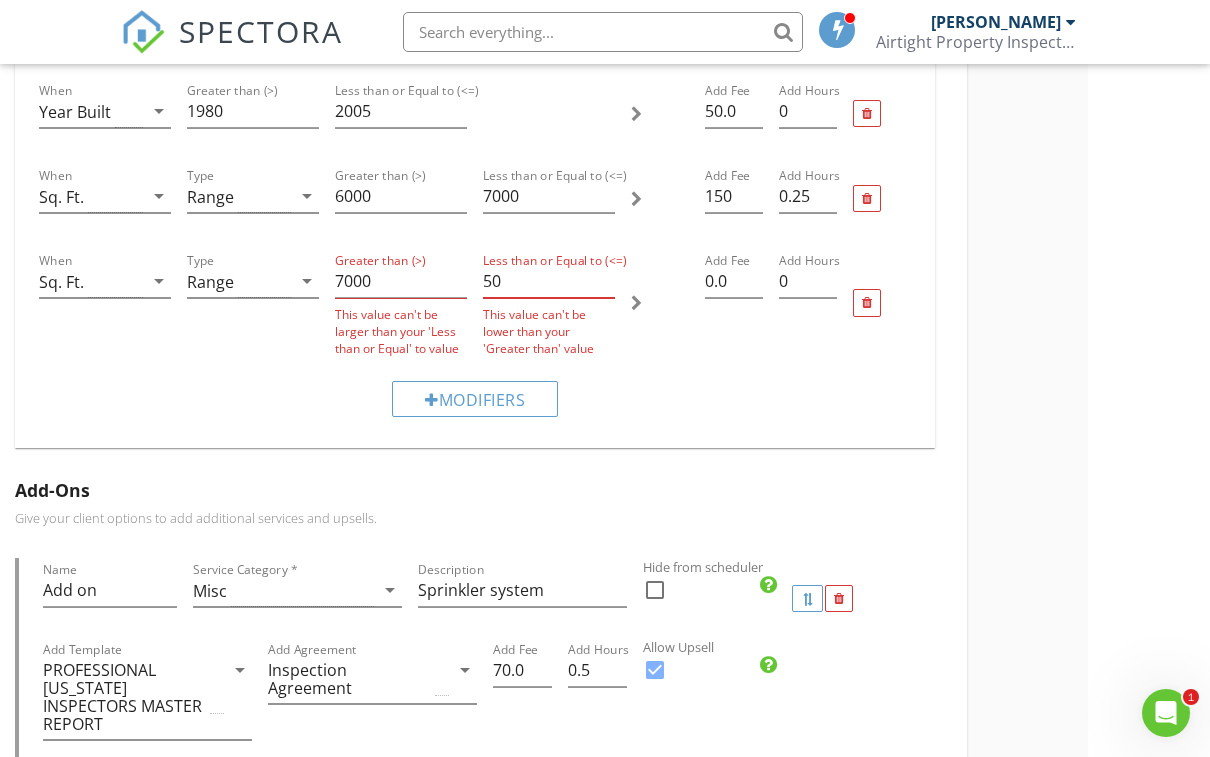 type on "5" 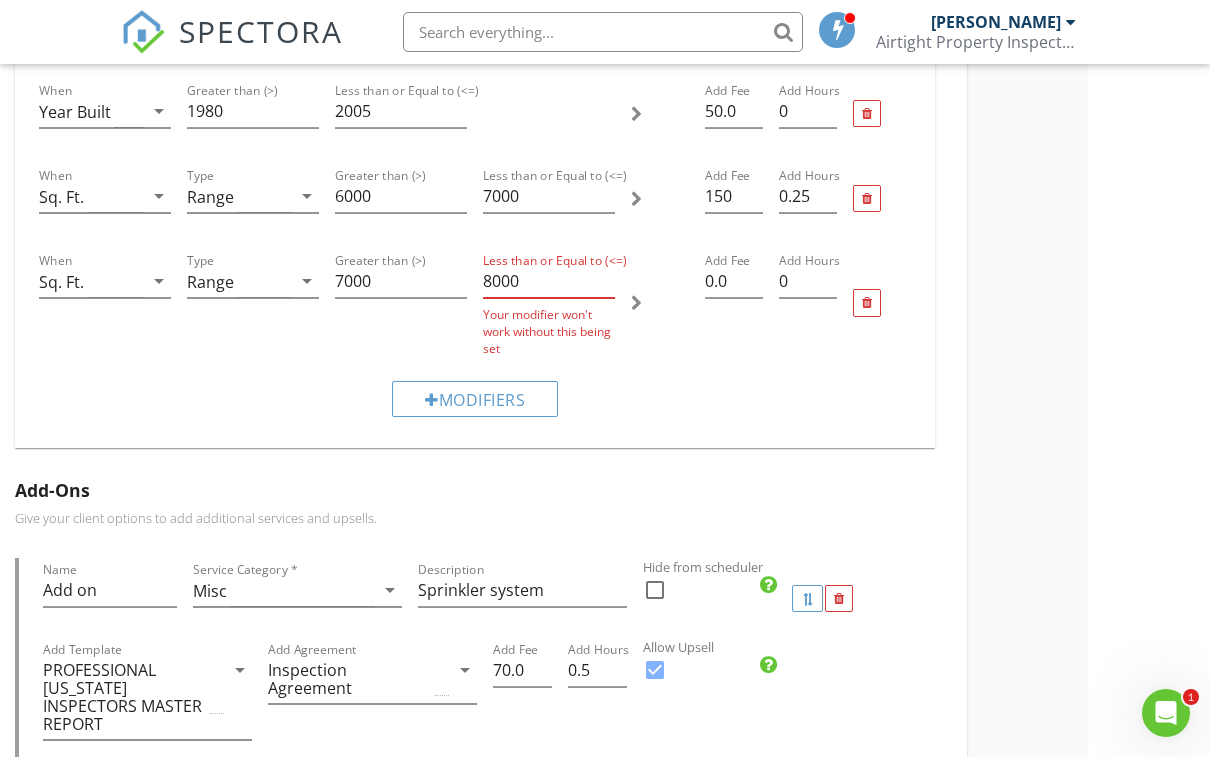 type on "8000" 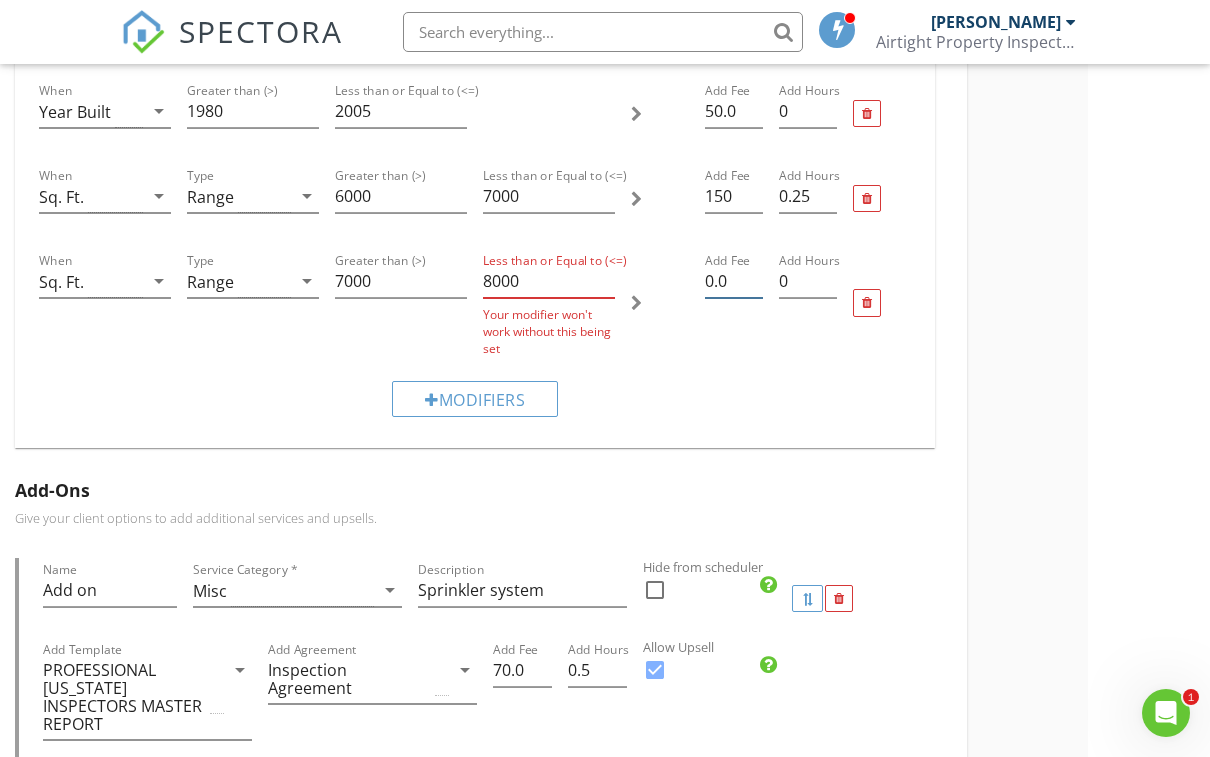 click on "0.0" at bounding box center [734, 281] 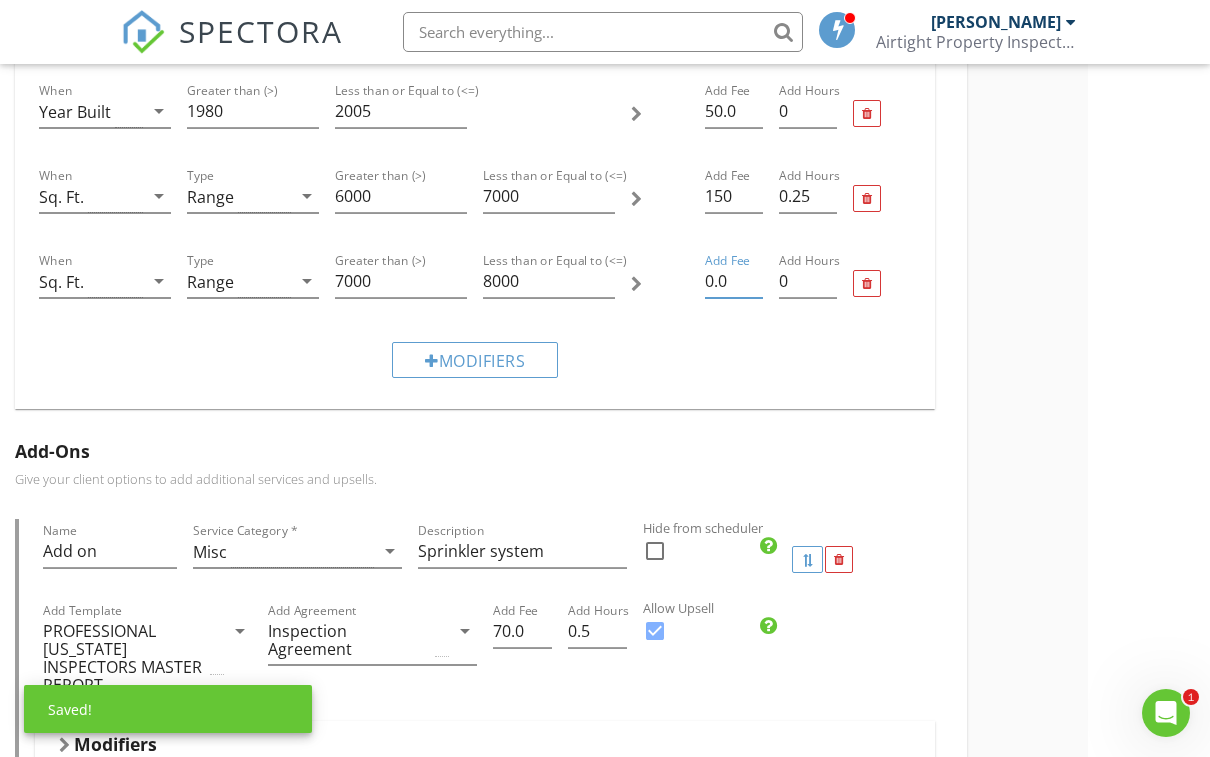 type on "0" 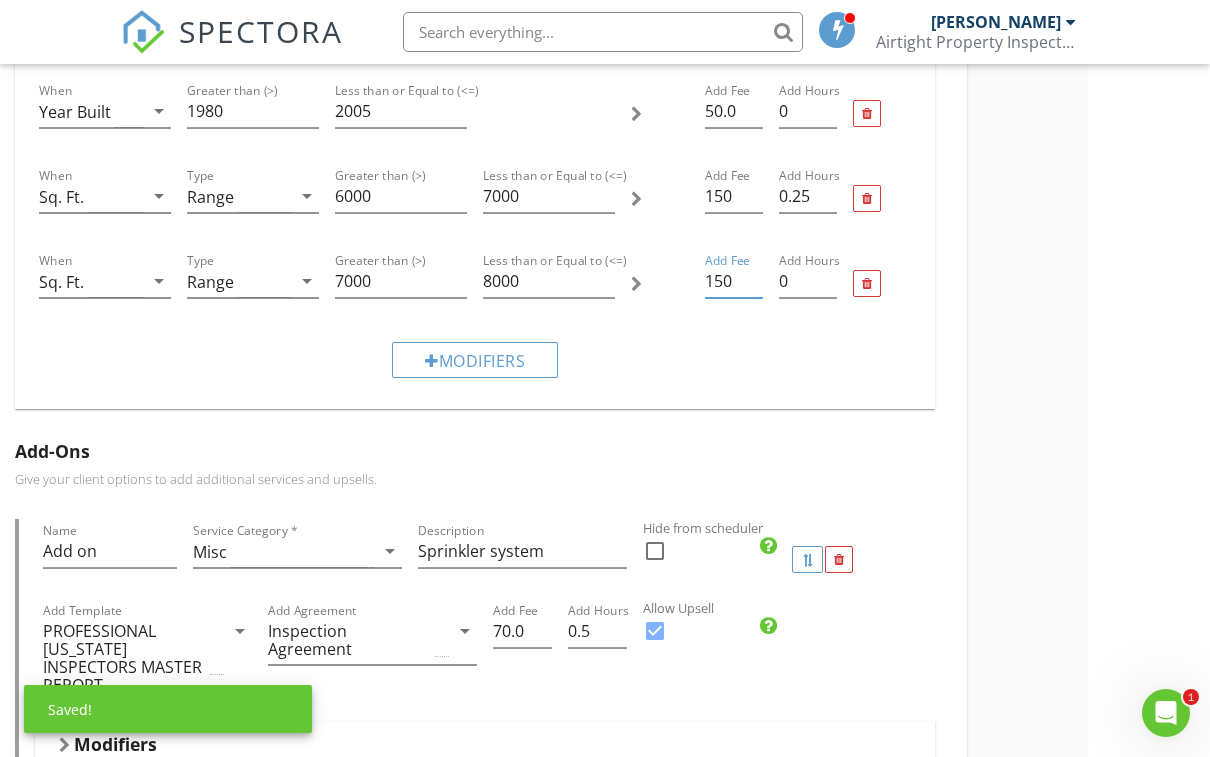 type on "150" 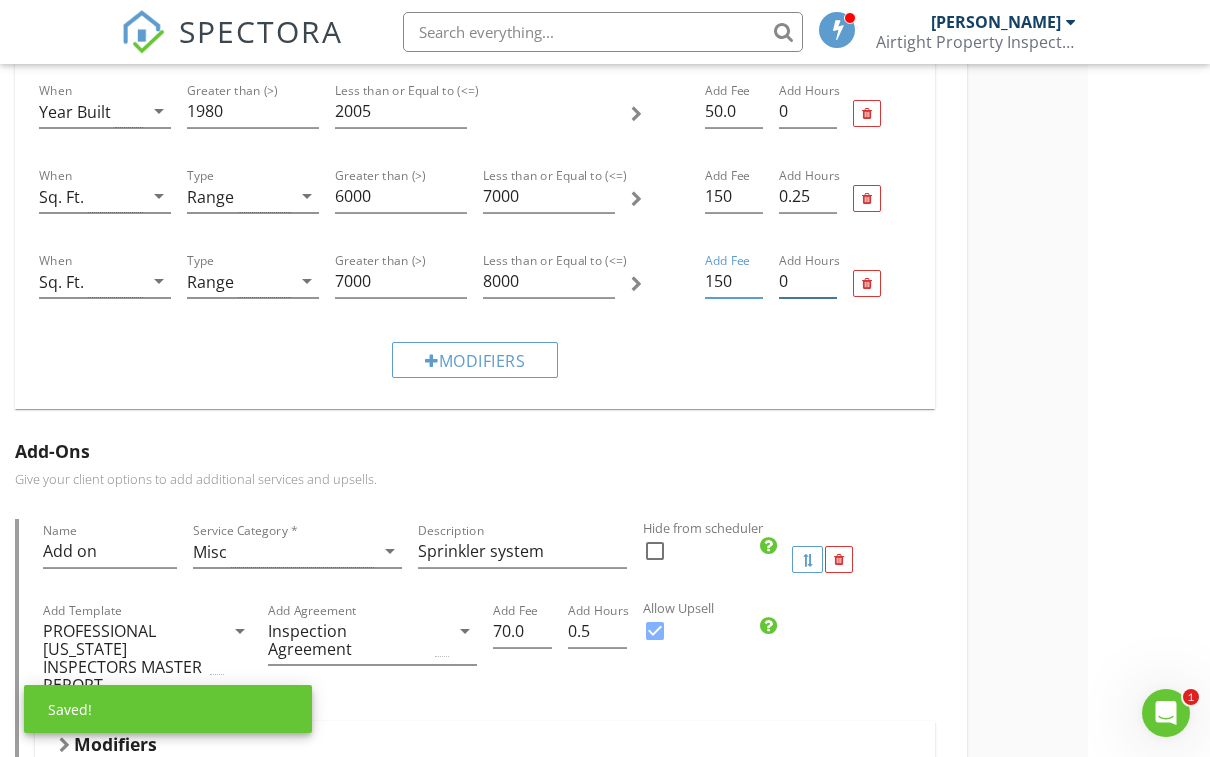 click on "0" at bounding box center [808, 281] 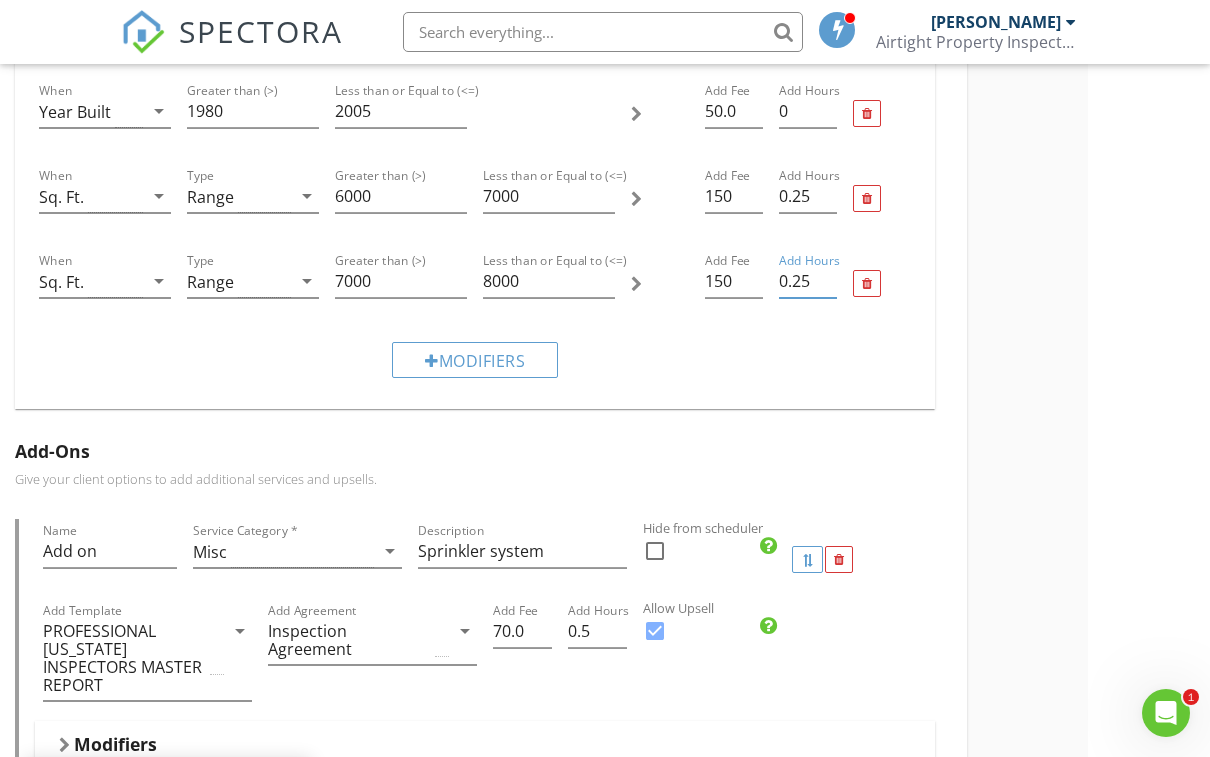 type on "0.25" 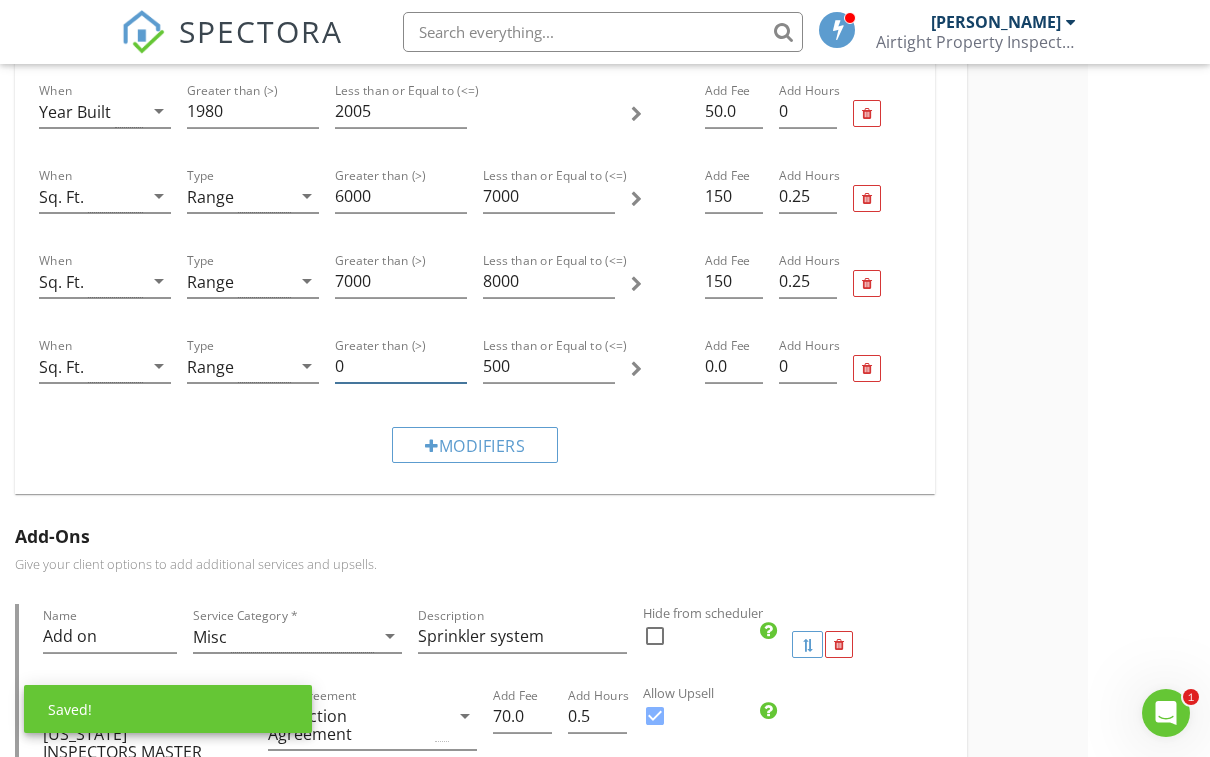 click on "0" at bounding box center [401, 366] 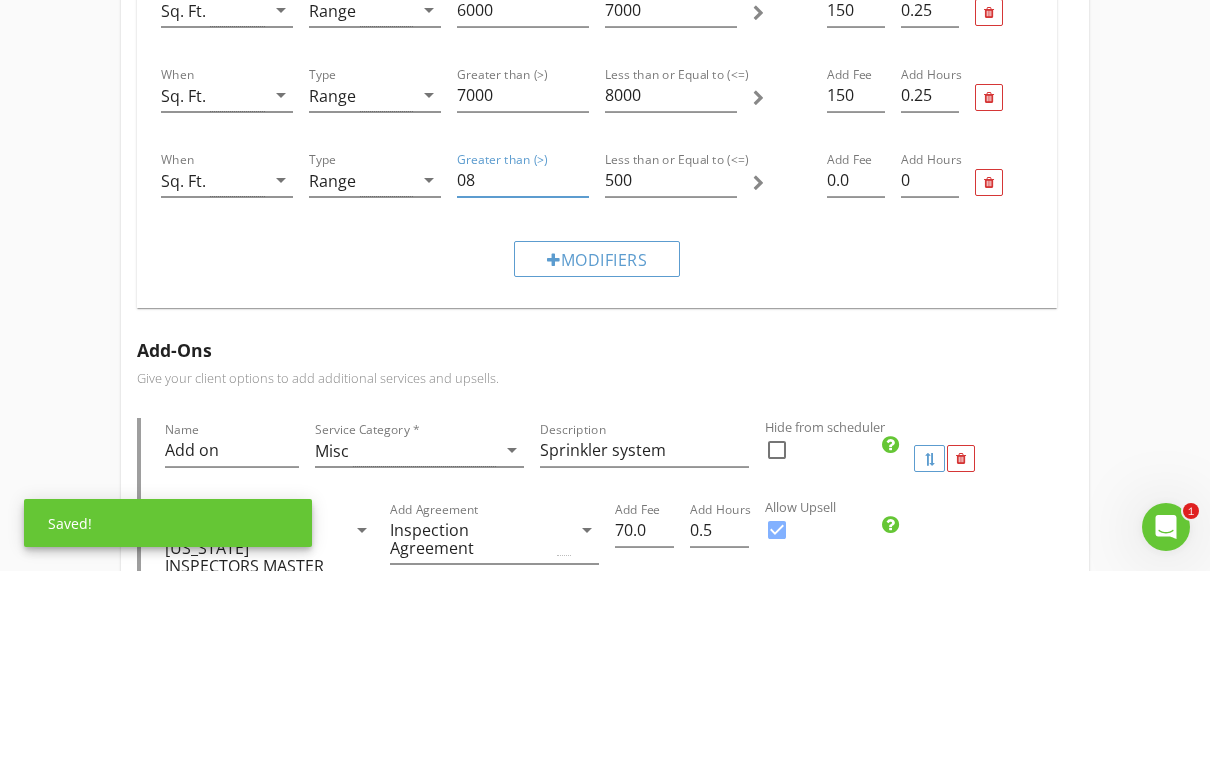 type on "0" 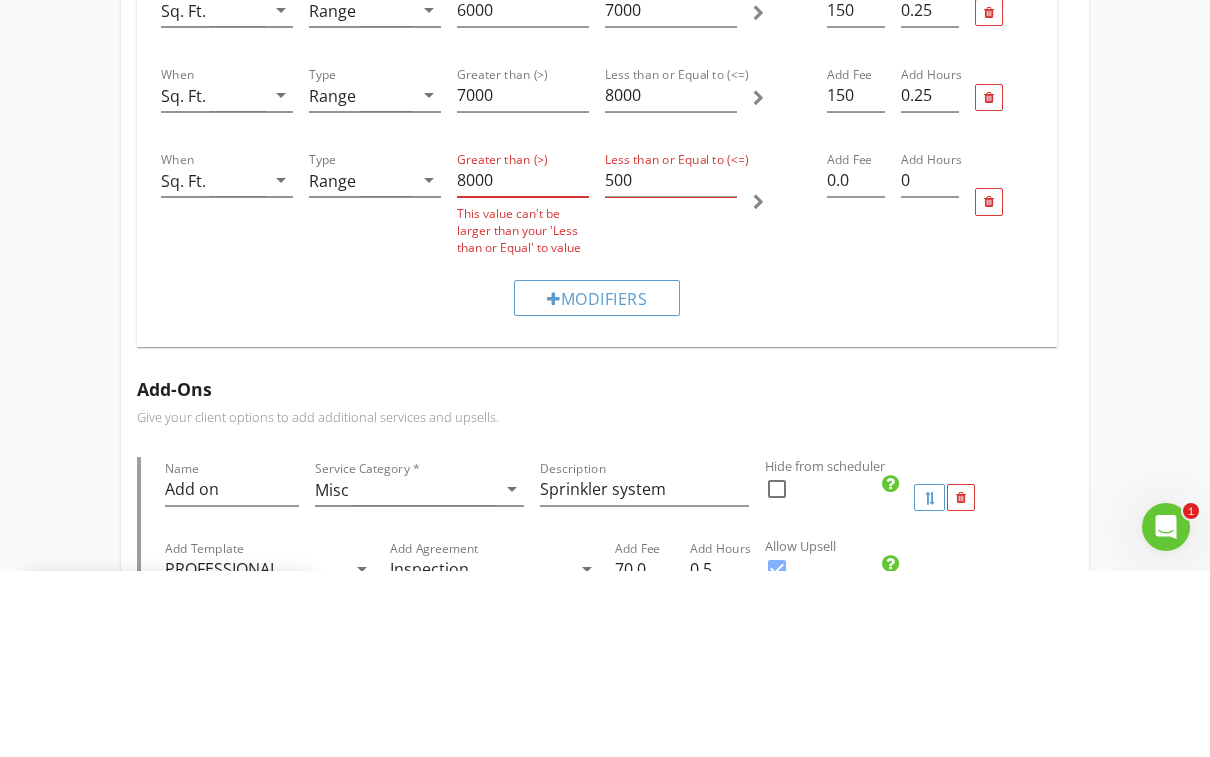 type on "8000" 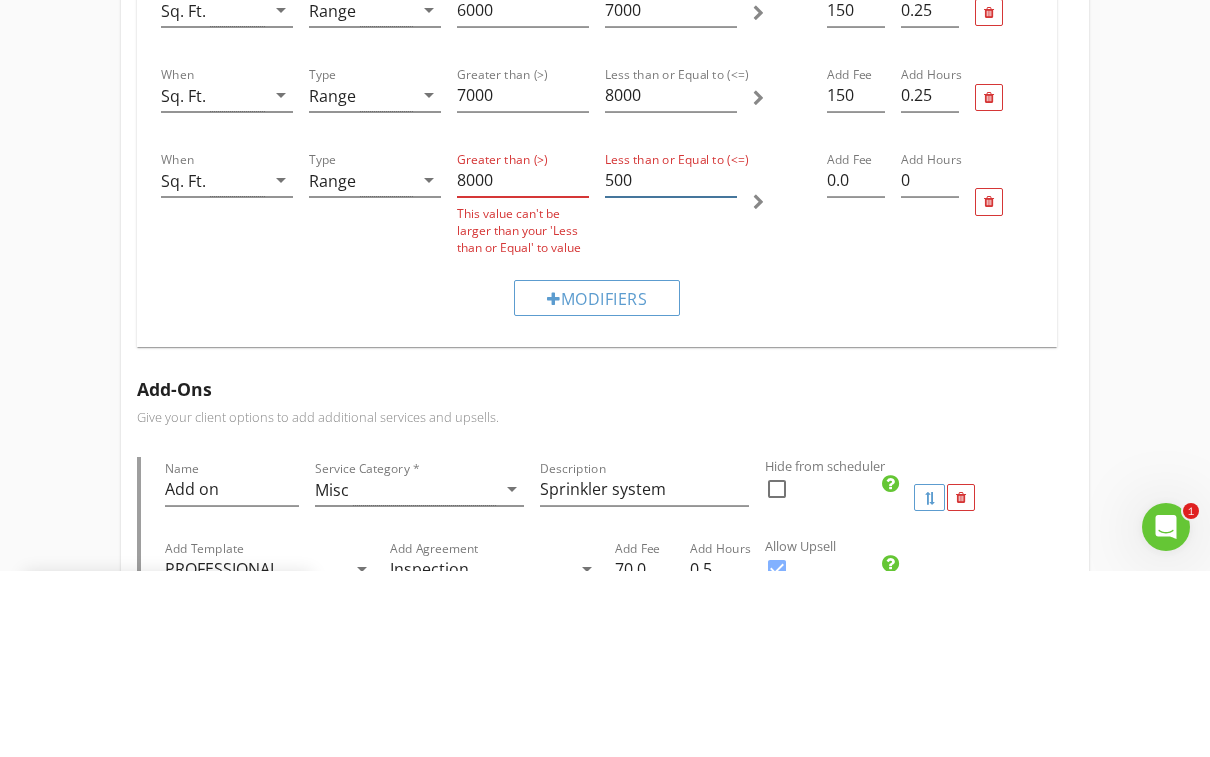click on "500" at bounding box center (671, 366) 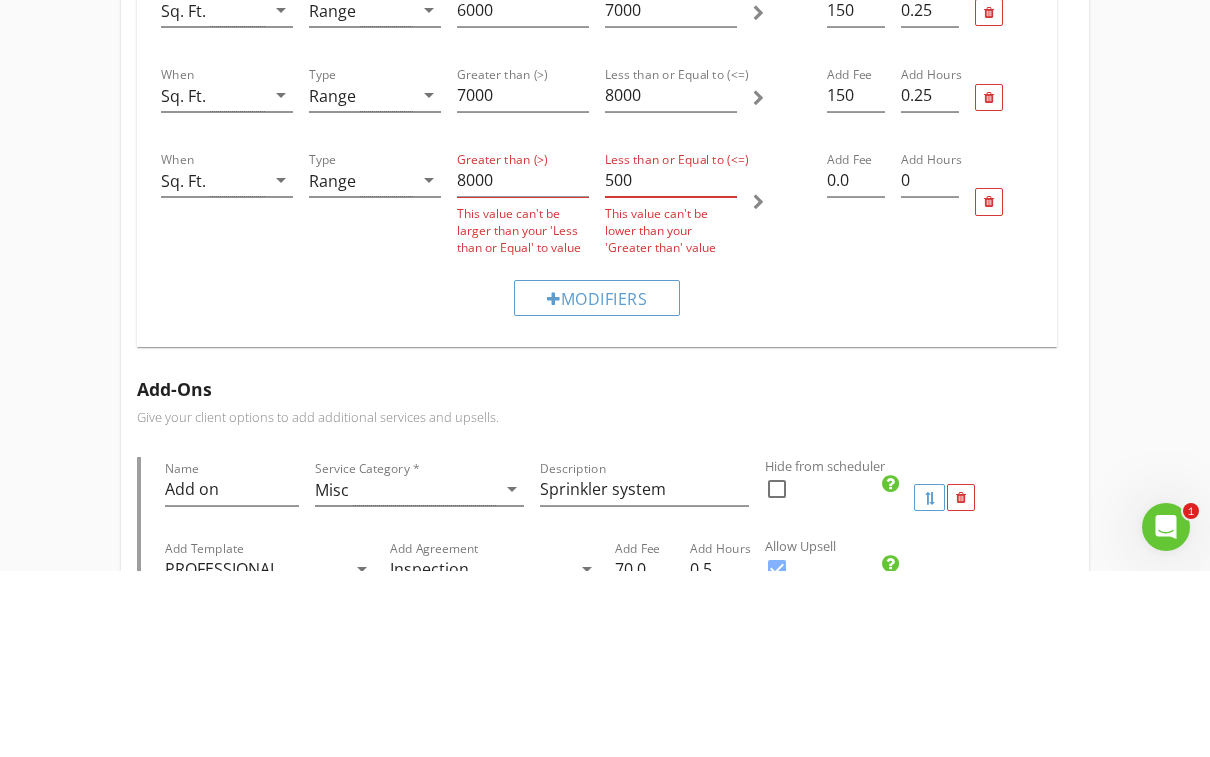 click on "500" at bounding box center [671, 366] 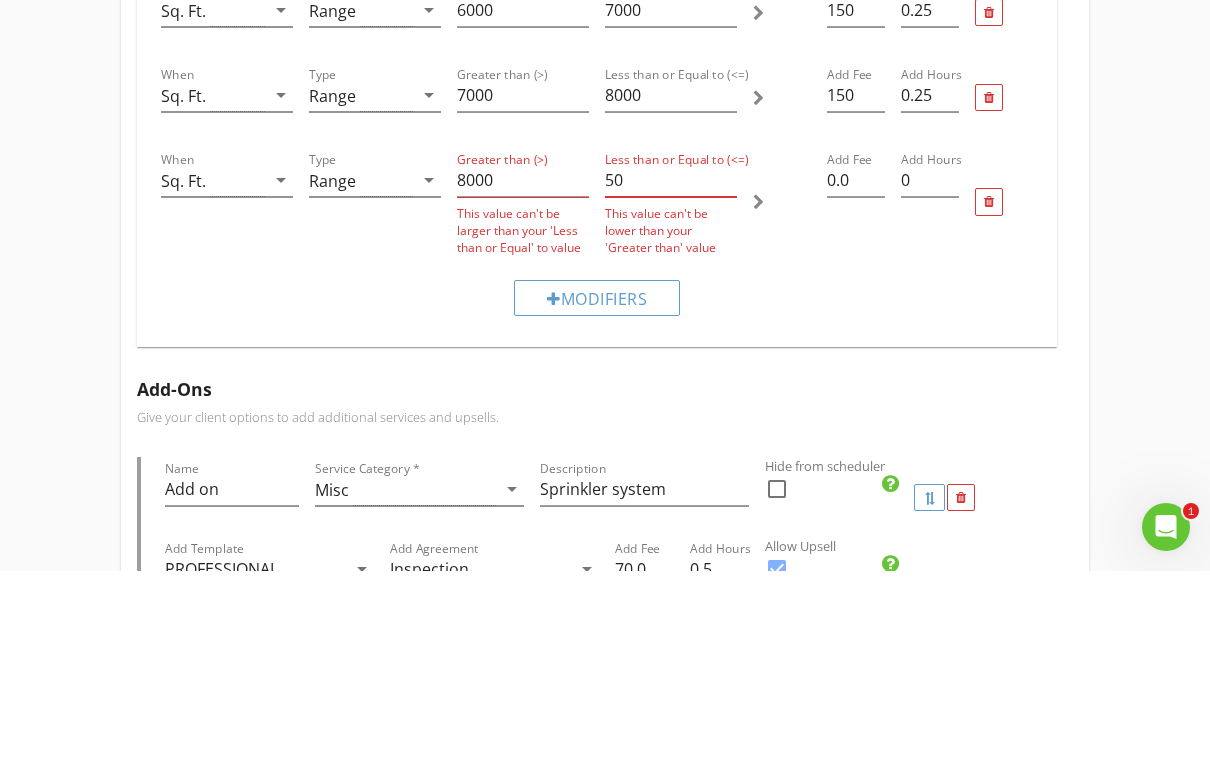type on "5" 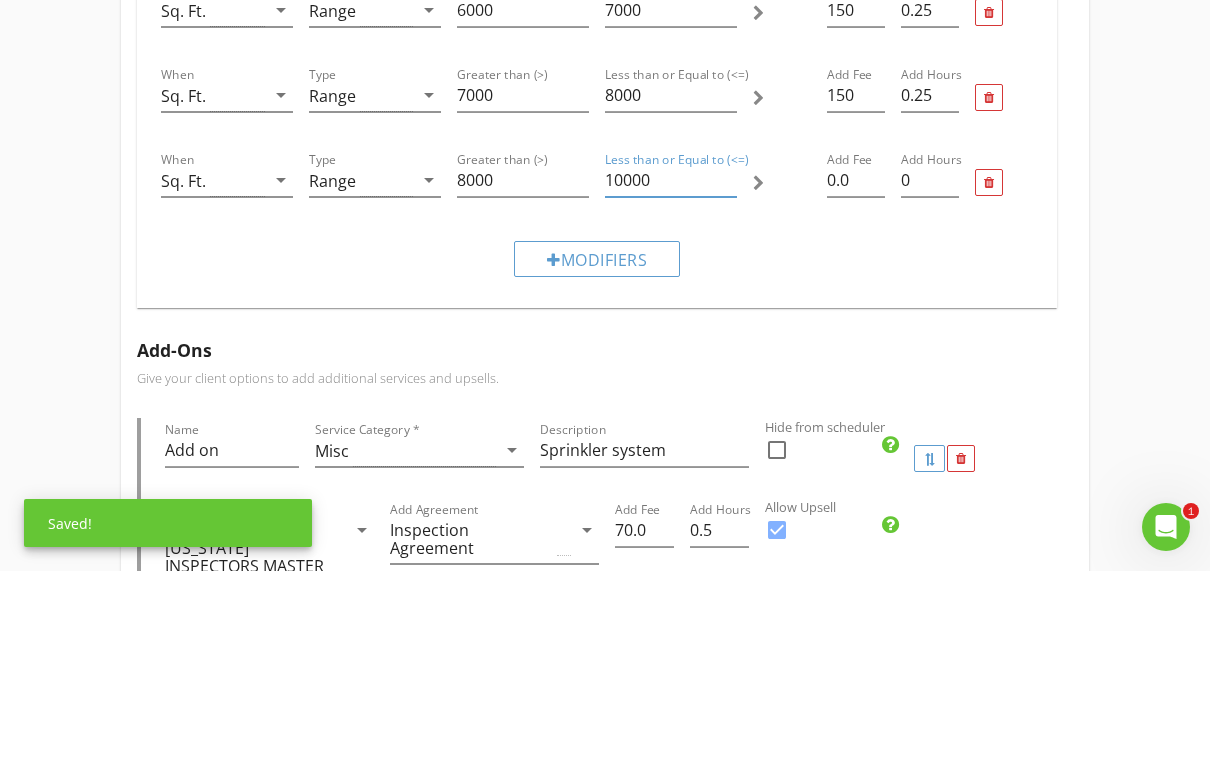 type on "10000" 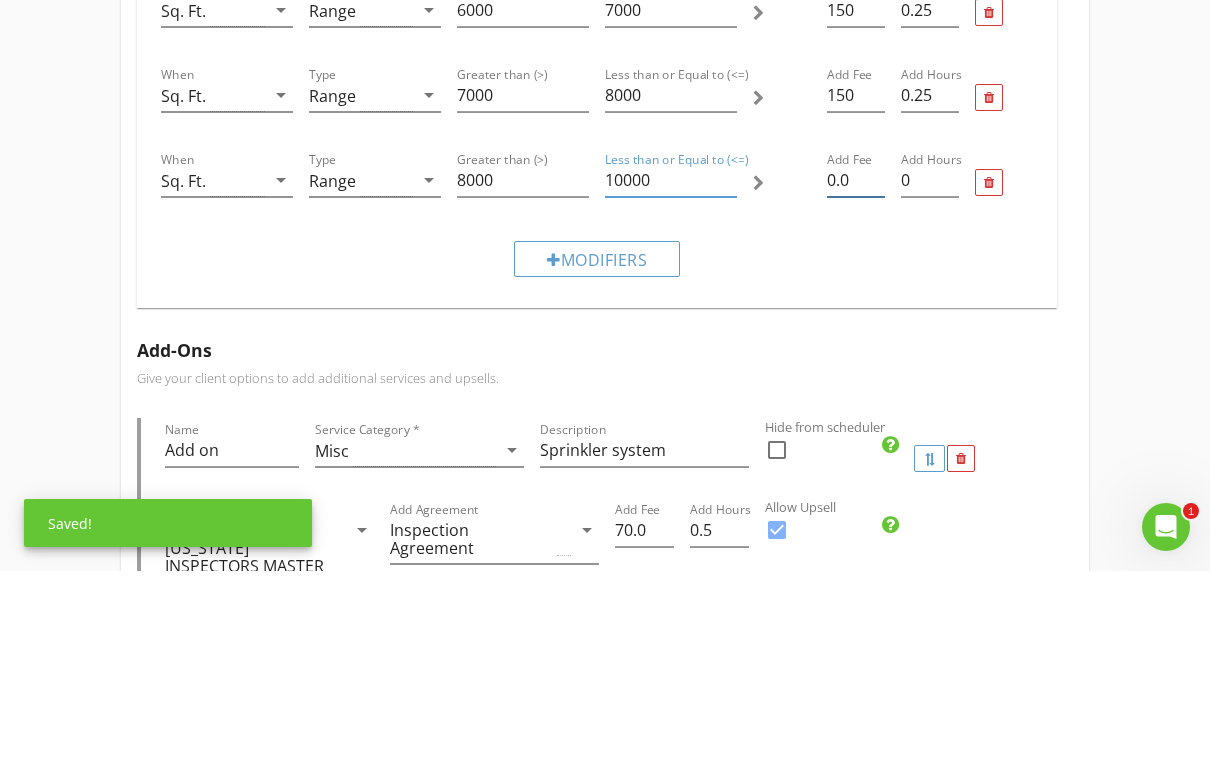 click on "0.0" at bounding box center (856, 366) 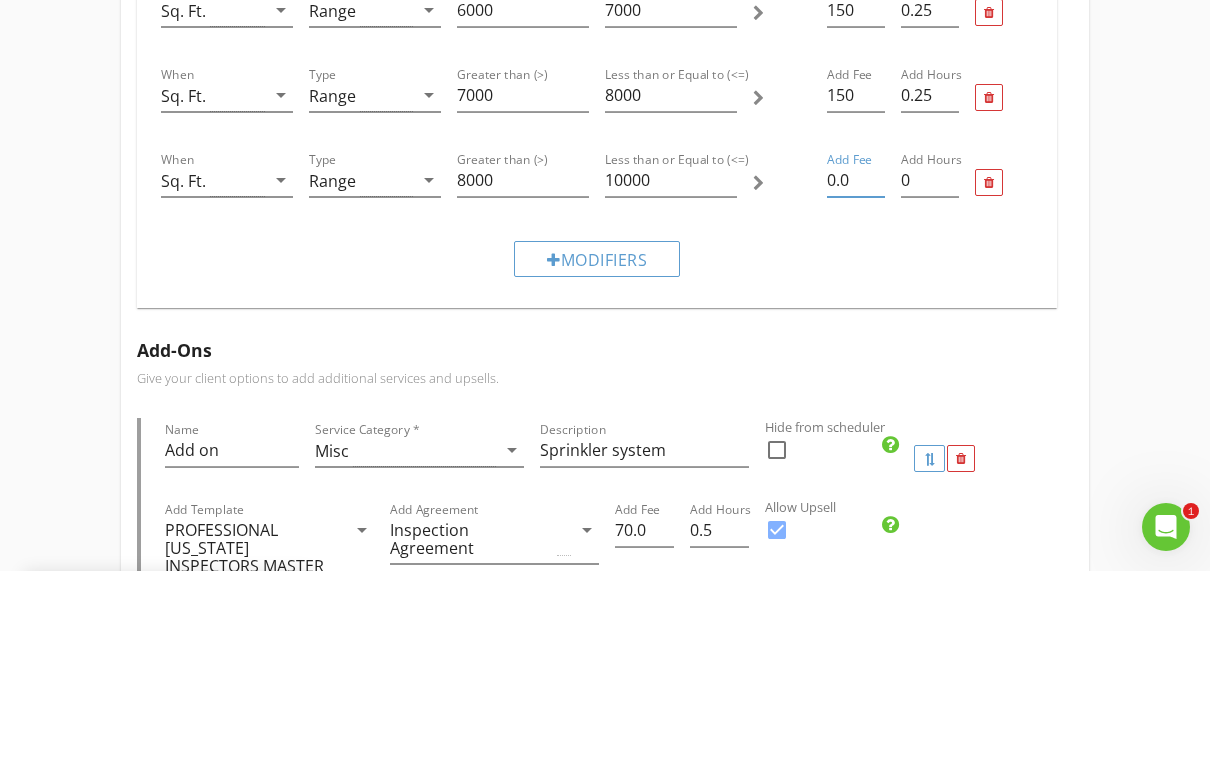 type on "0" 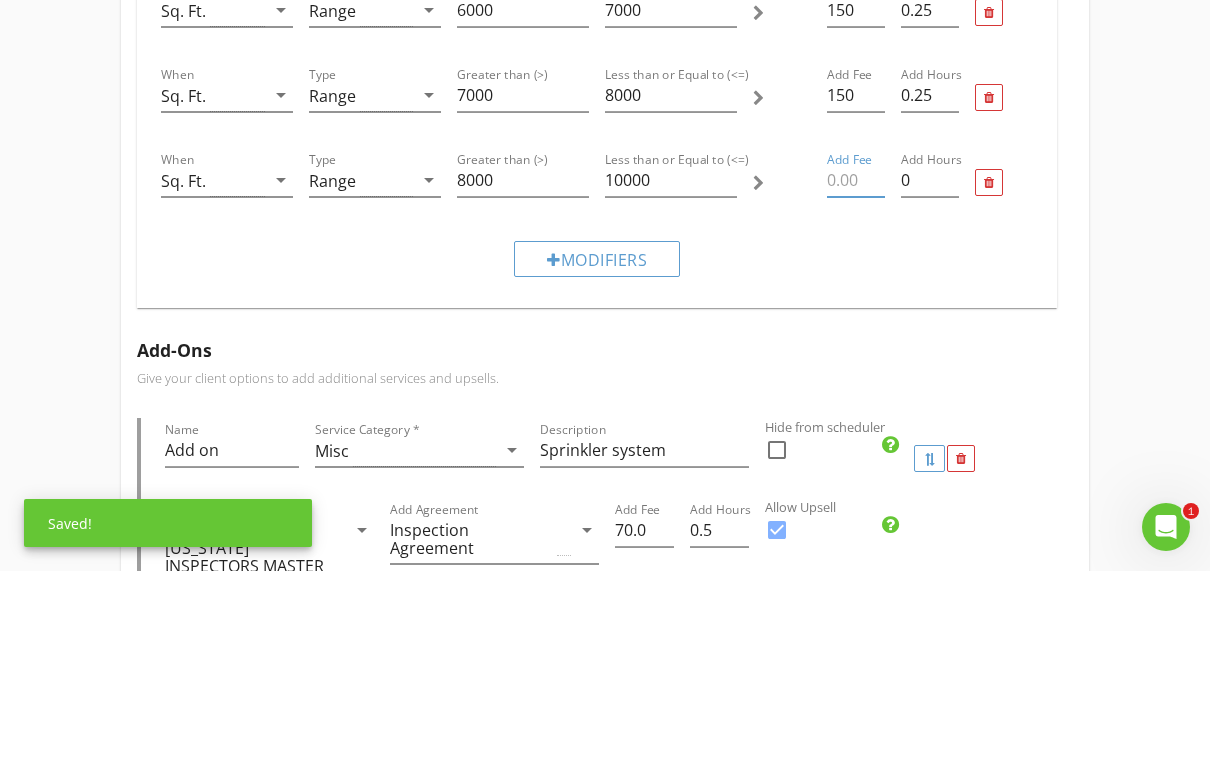 type on "2" 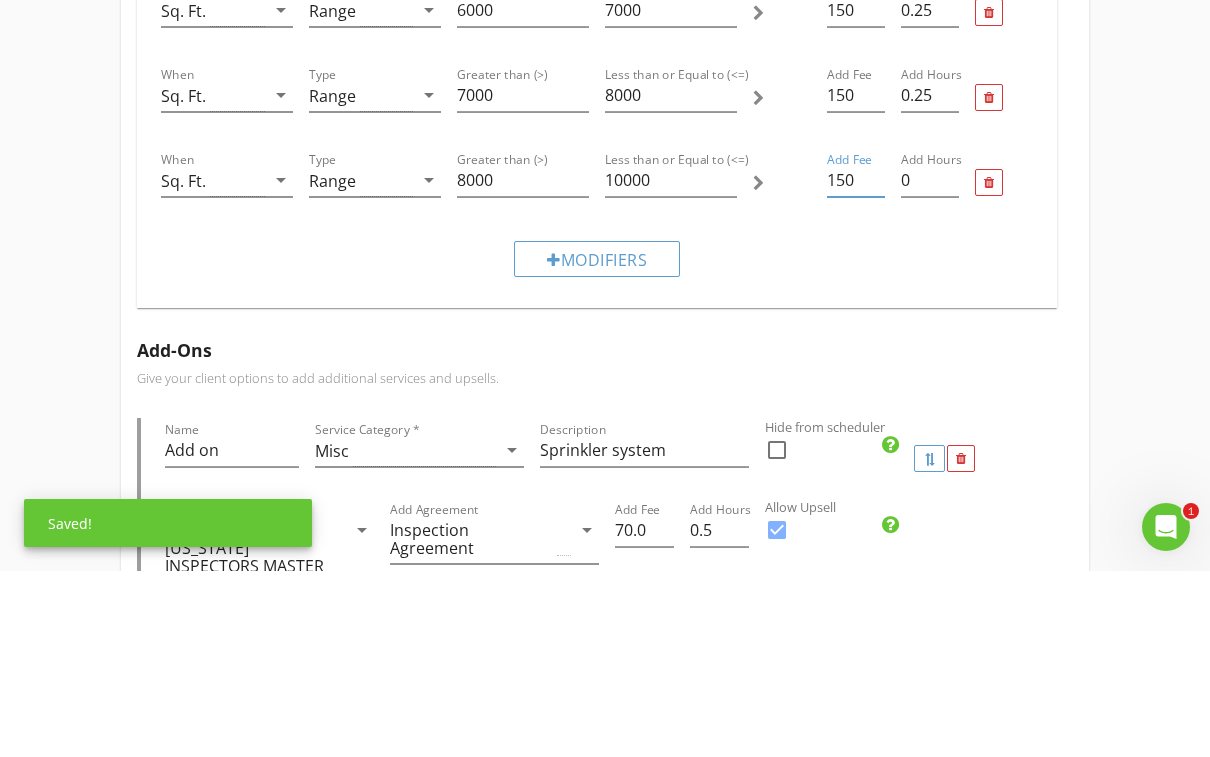 type on "150" 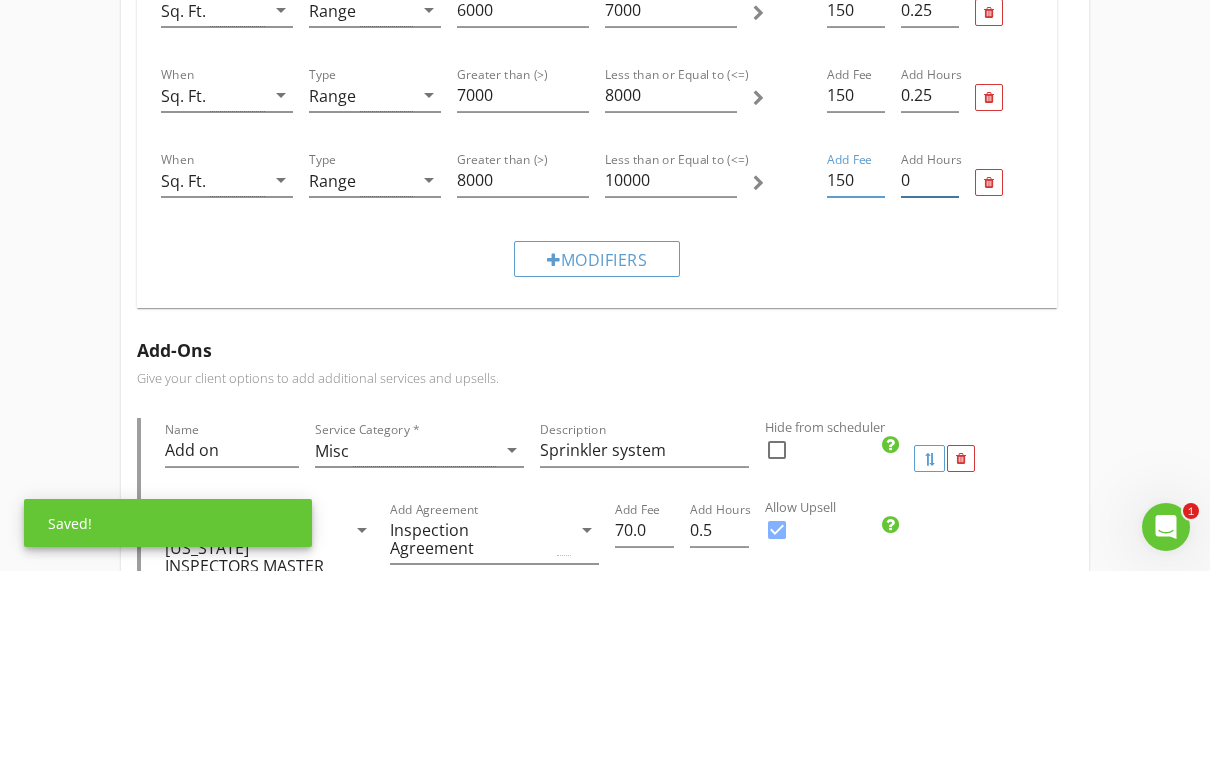 click on "0" at bounding box center (930, 366) 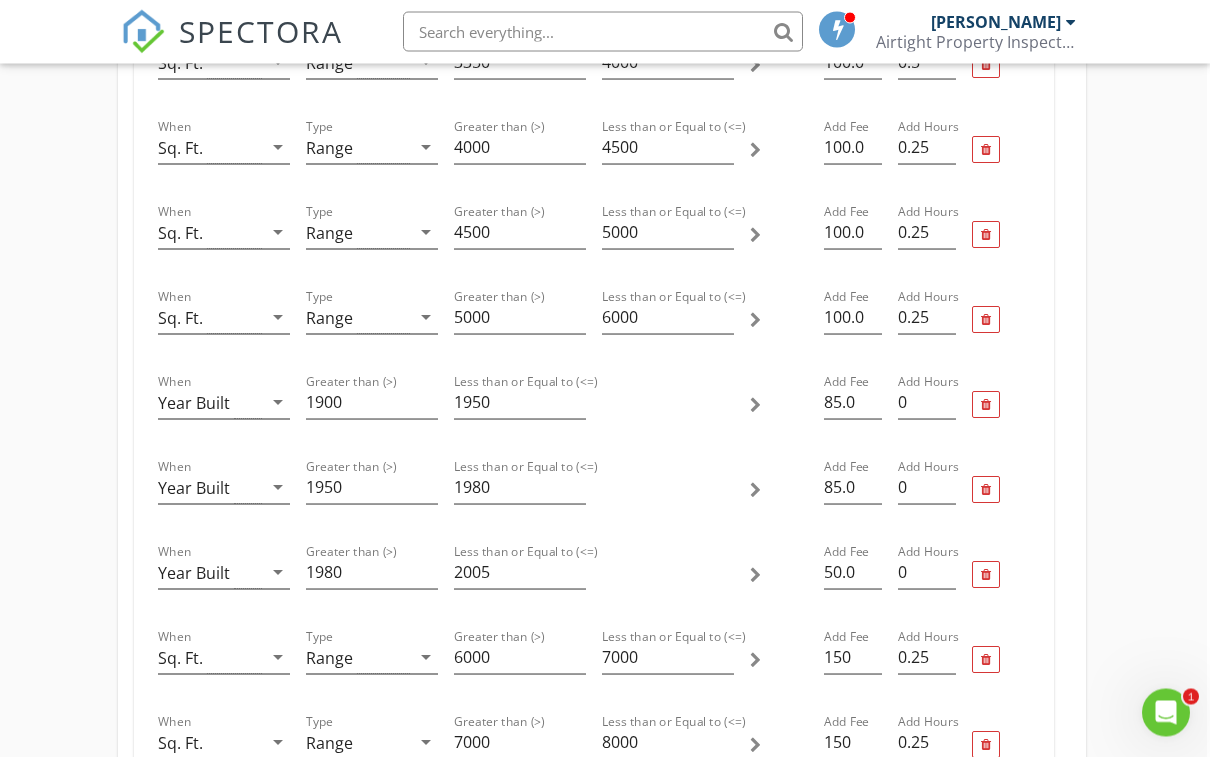 scroll, scrollTop: 1455, scrollLeft: 3, axis: both 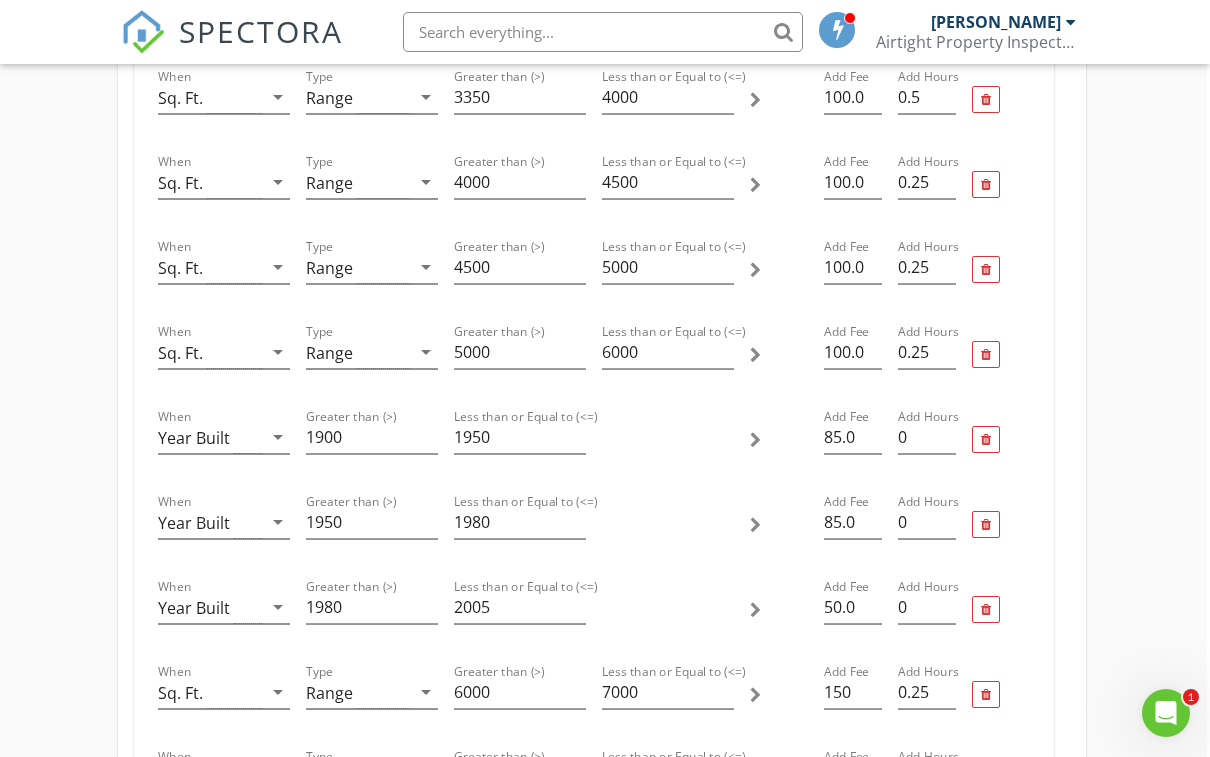 type on "0.5" 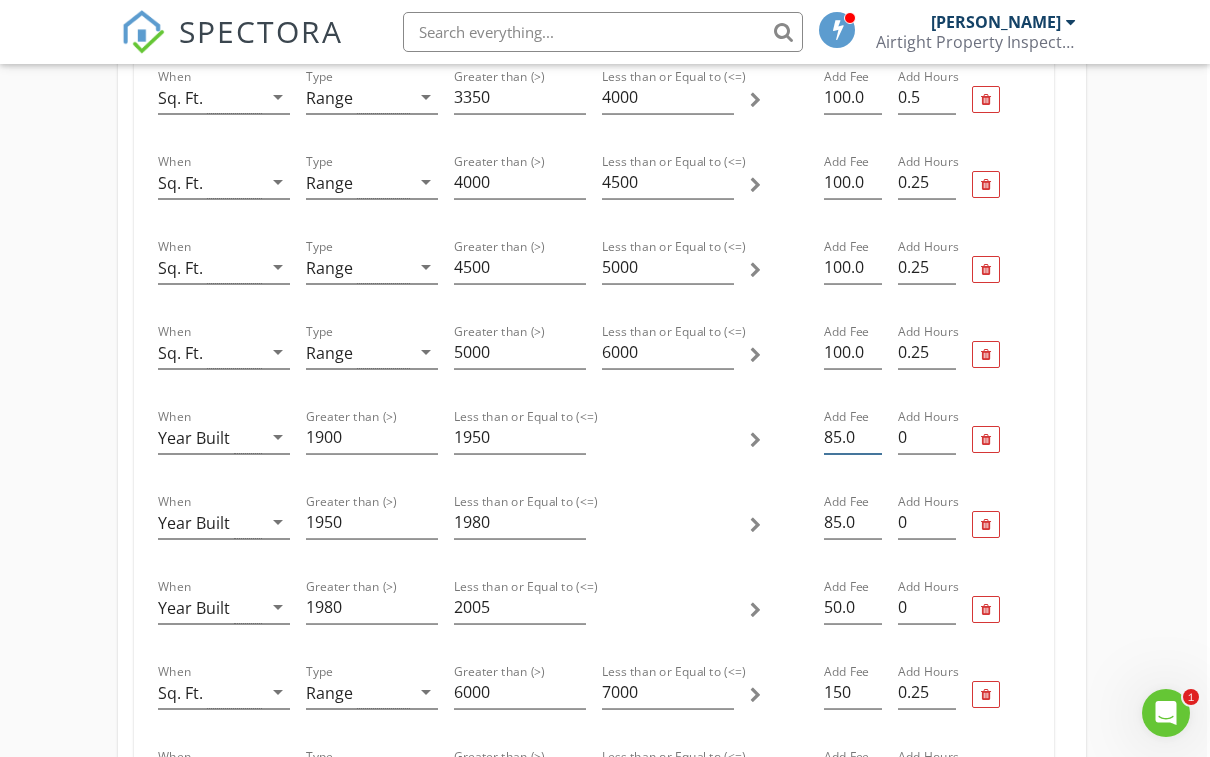 click on "85.0" at bounding box center (853, 437) 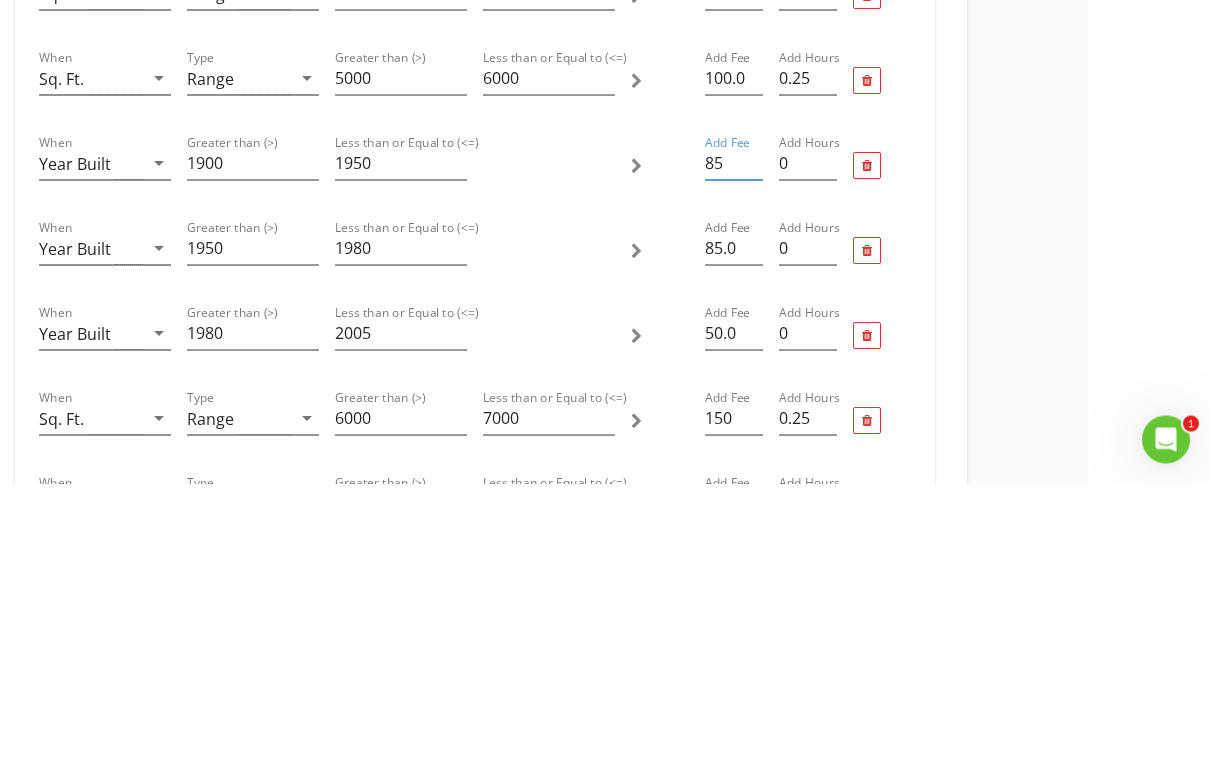type on "8" 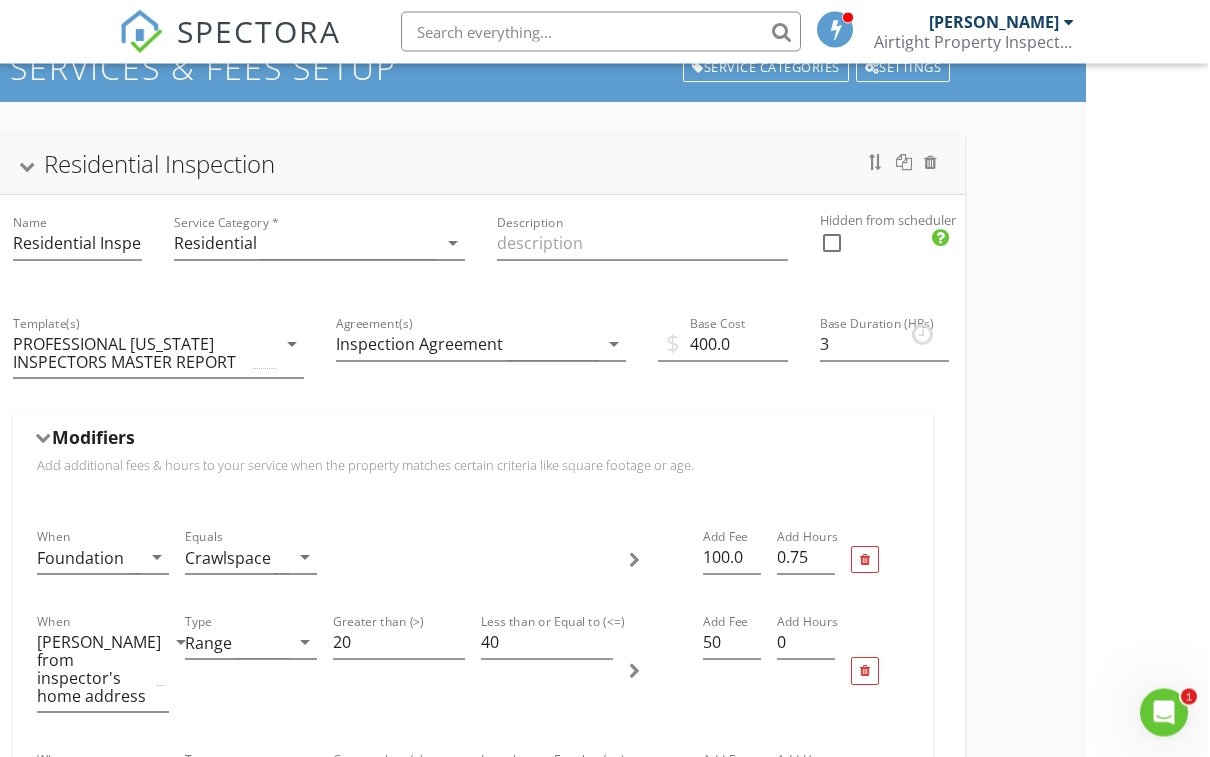 scroll, scrollTop: 0, scrollLeft: 122, axis: horizontal 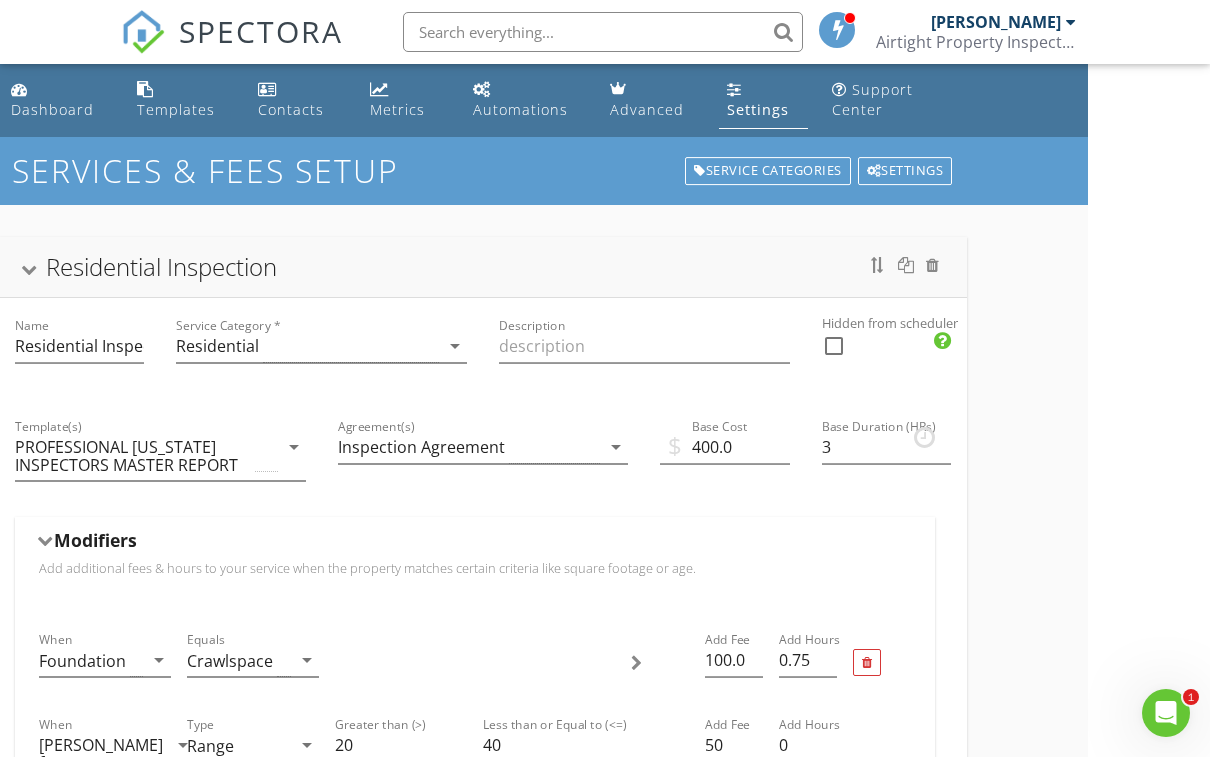 type on "100" 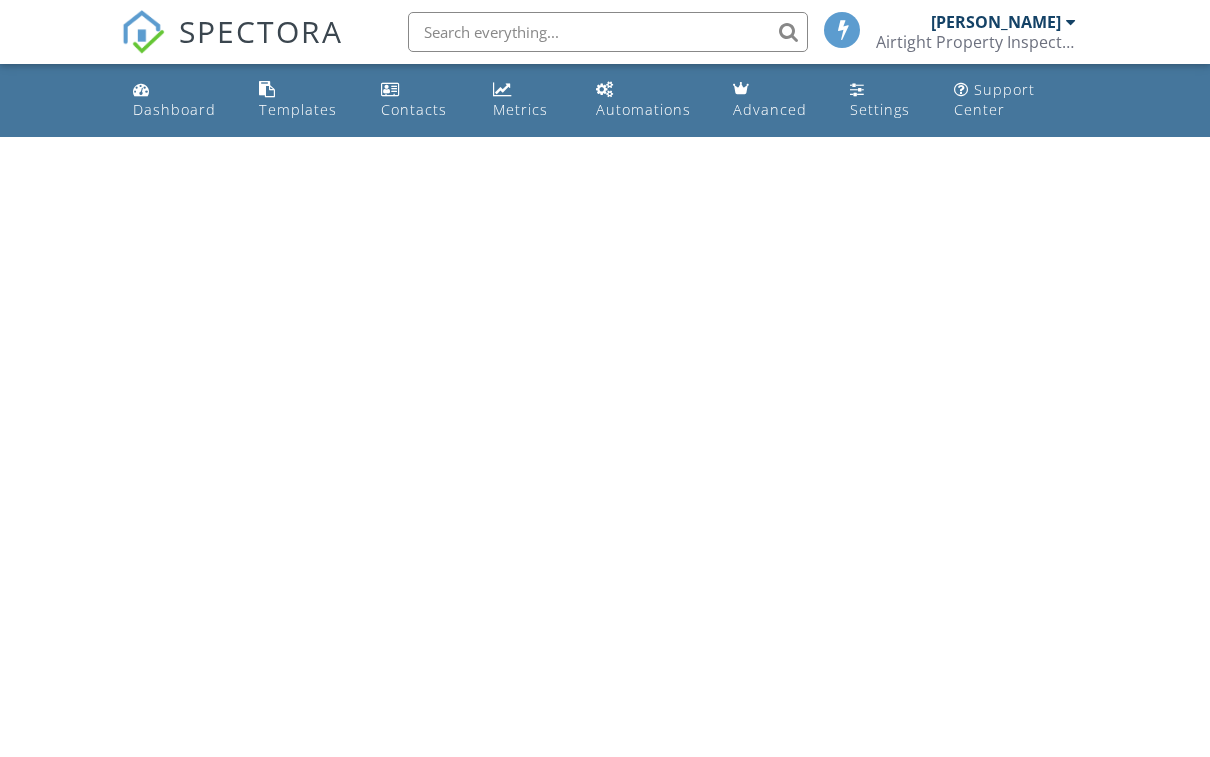 scroll, scrollTop: 0, scrollLeft: 0, axis: both 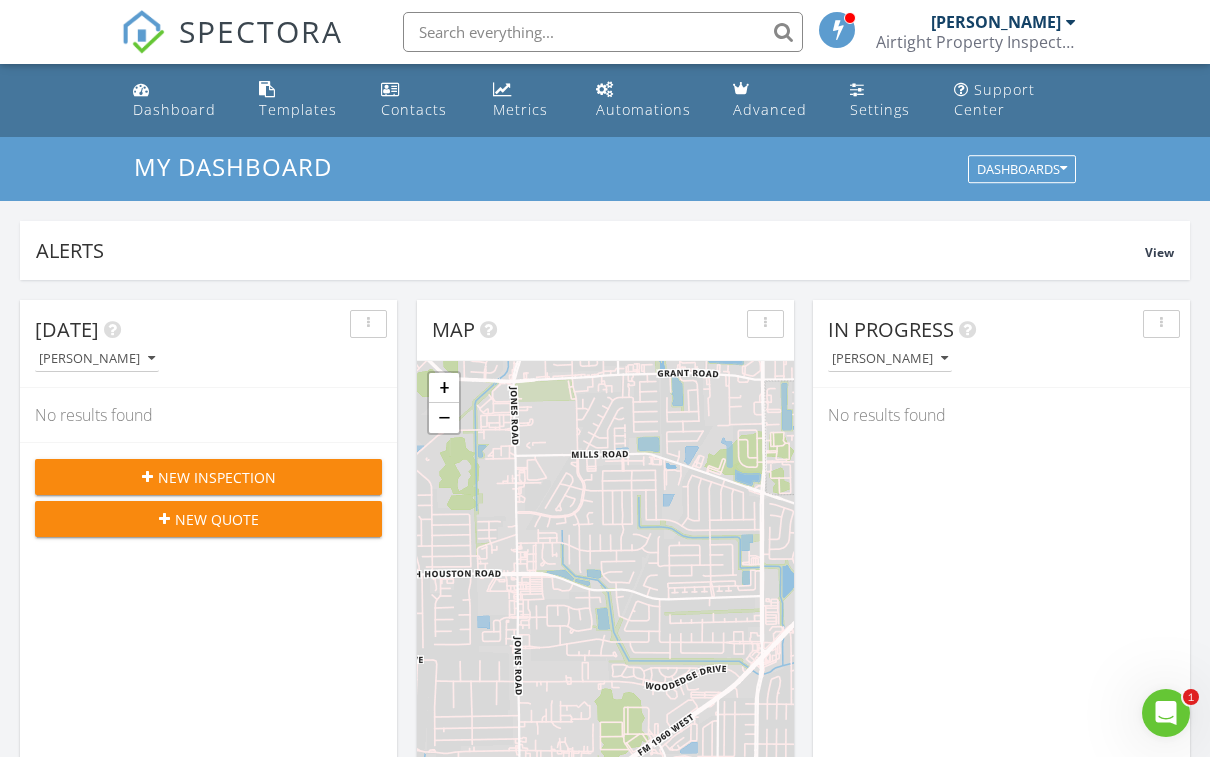 click on "New Inspection" at bounding box center (217, 477) 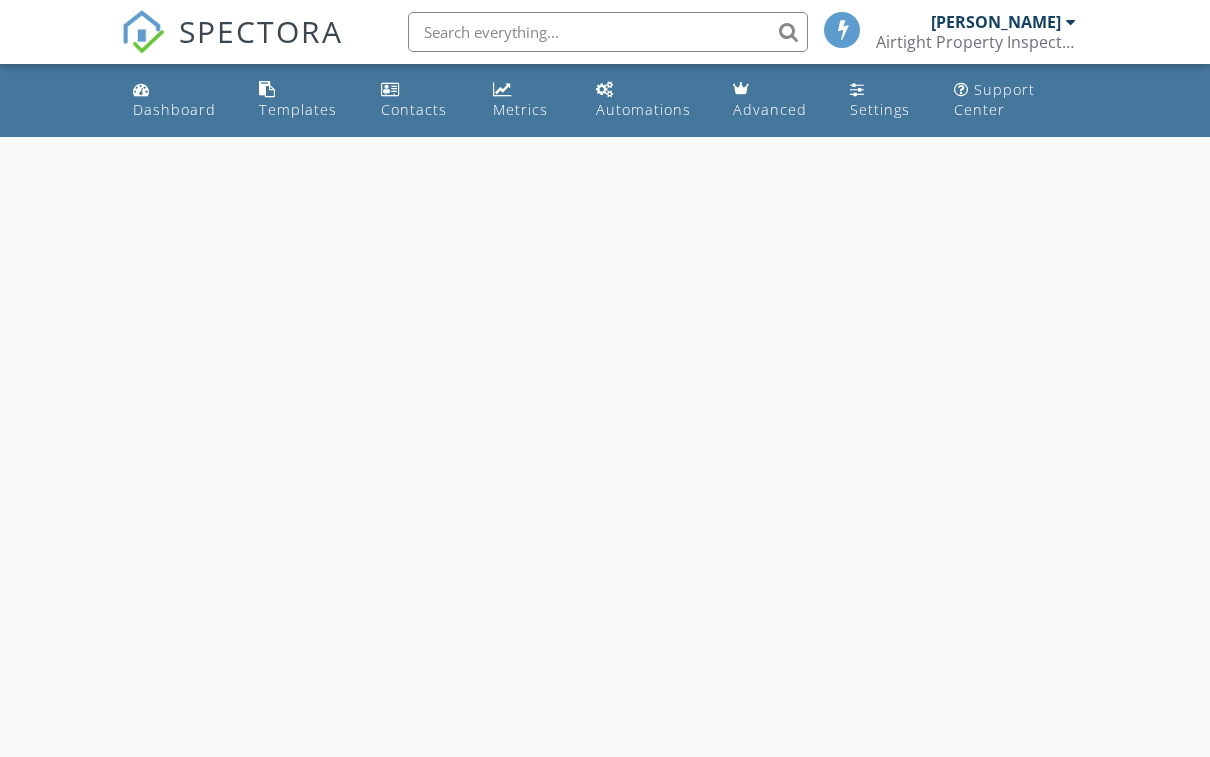 scroll, scrollTop: 0, scrollLeft: 0, axis: both 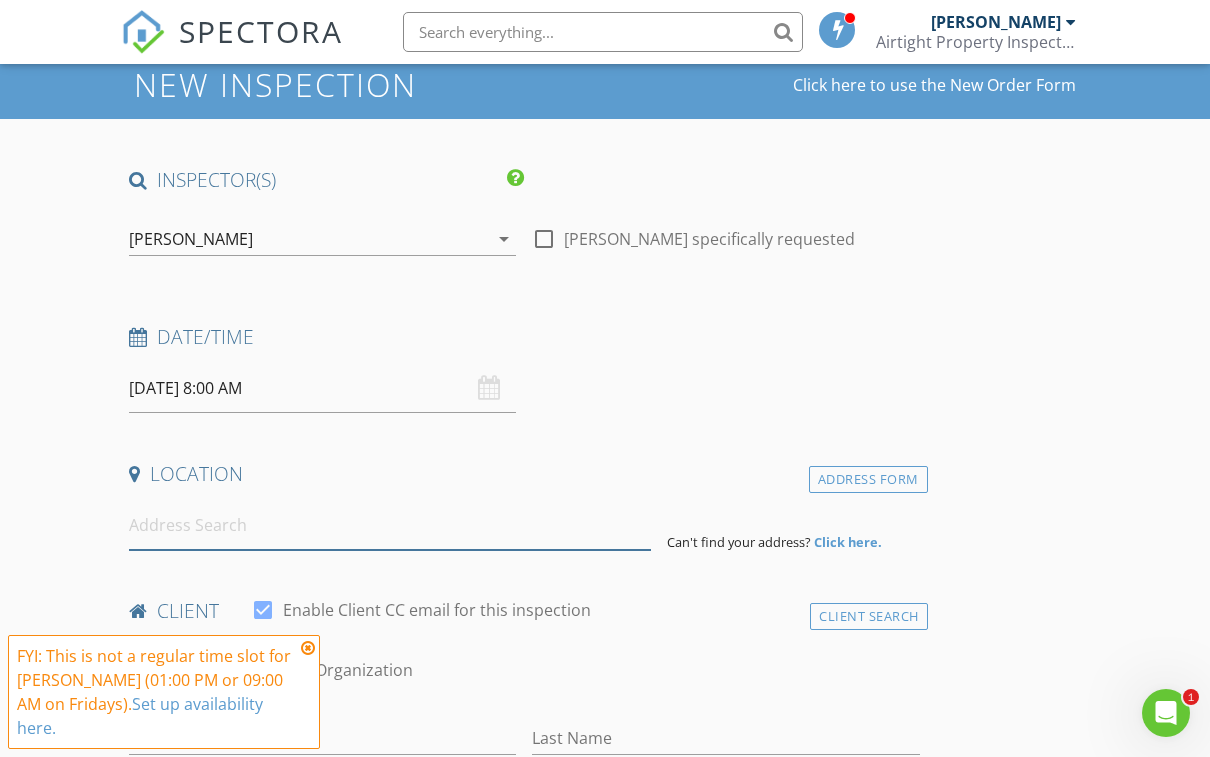 click at bounding box center (390, 525) 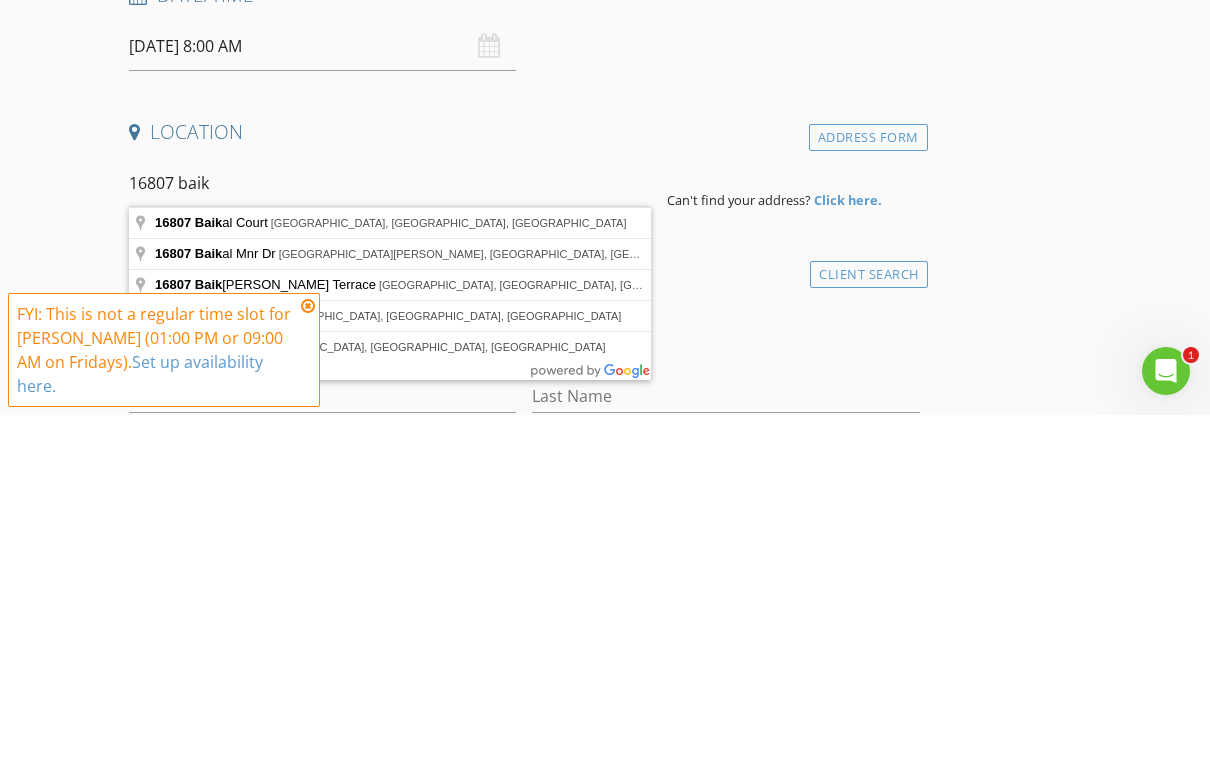 type on "[STREET_ADDRESS]" 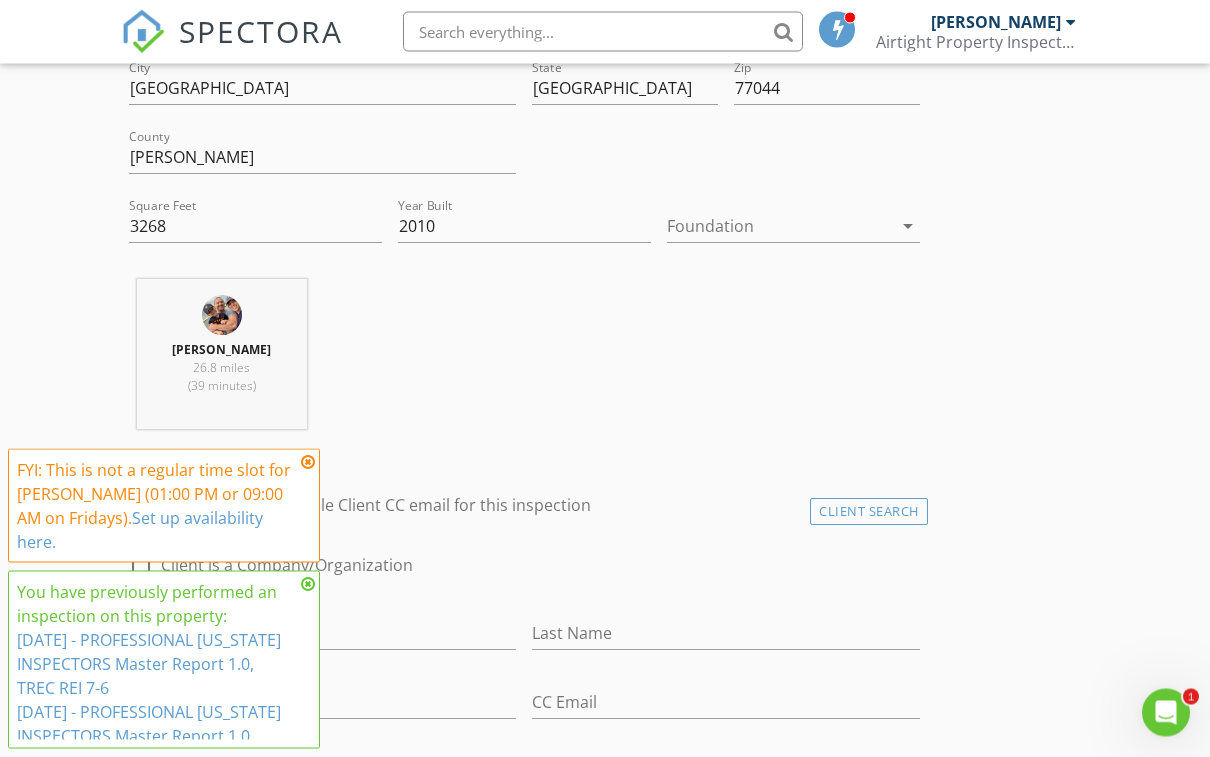 scroll, scrollTop: 607, scrollLeft: 0, axis: vertical 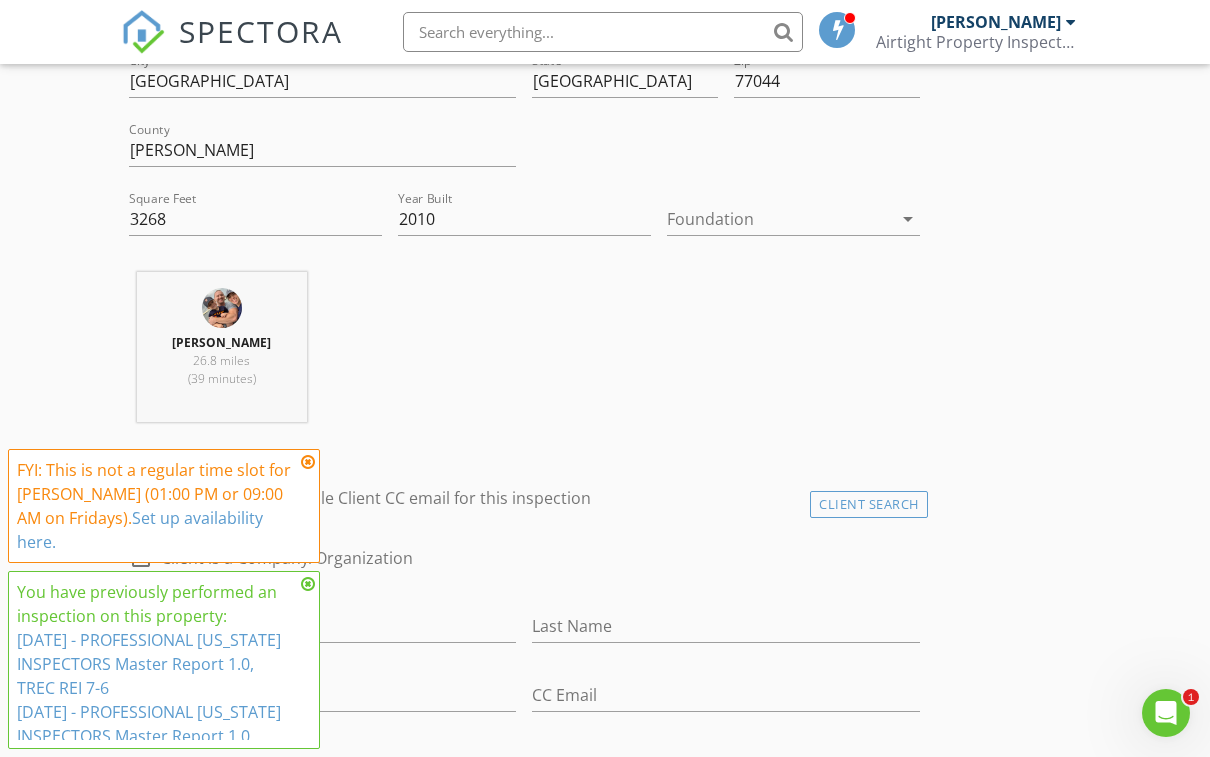 click on "arrow_drop_down" at bounding box center (906, 219) 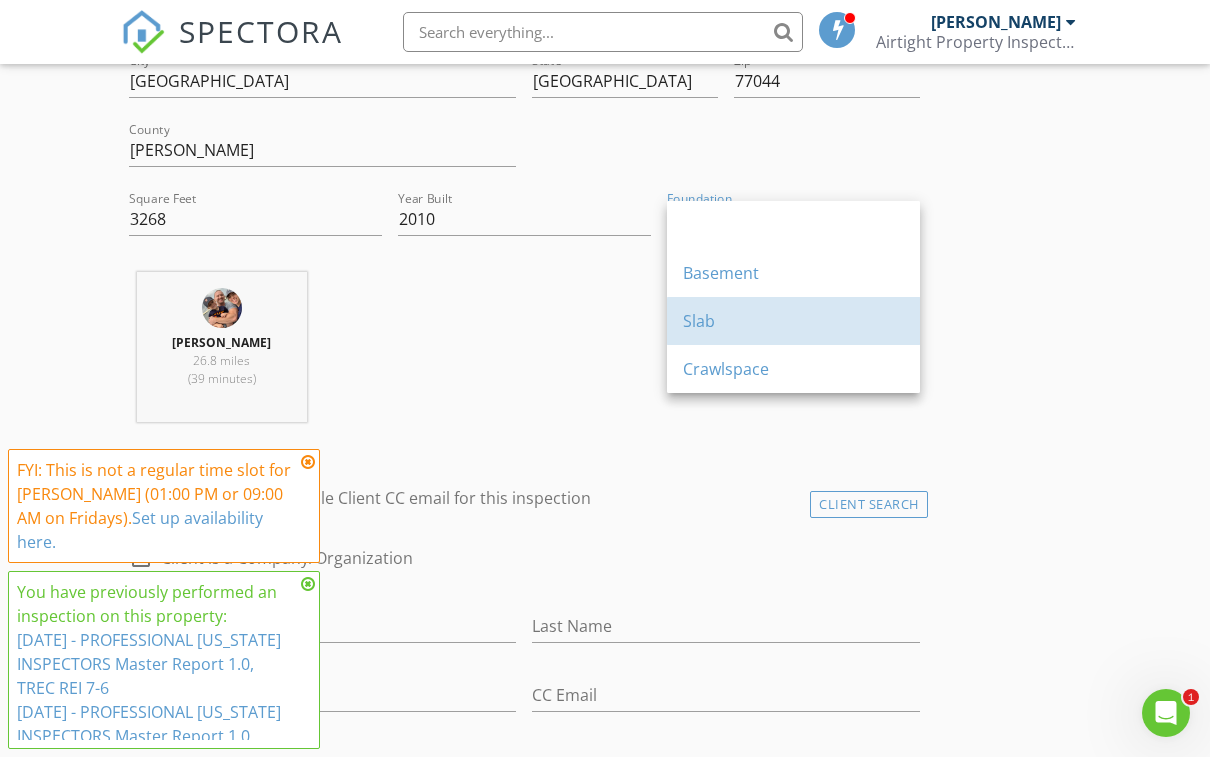 click on "Slab" at bounding box center (793, 321) 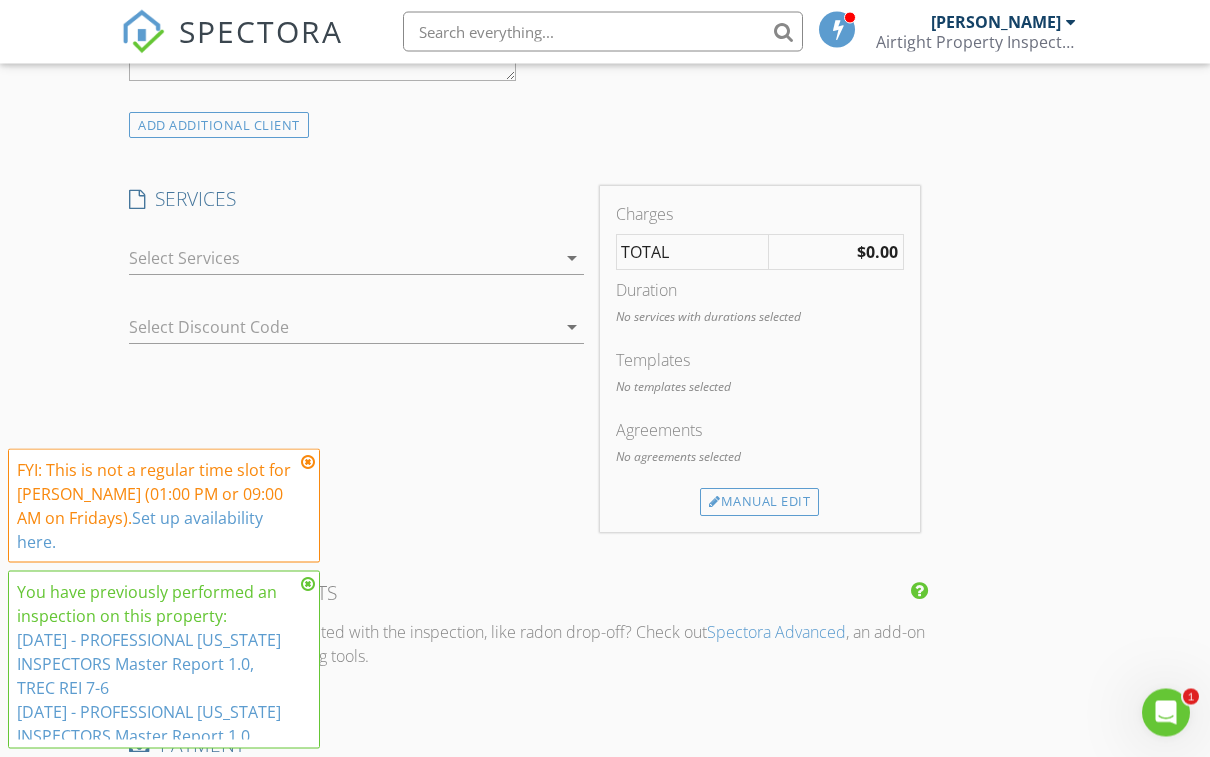 scroll, scrollTop: 1540, scrollLeft: 0, axis: vertical 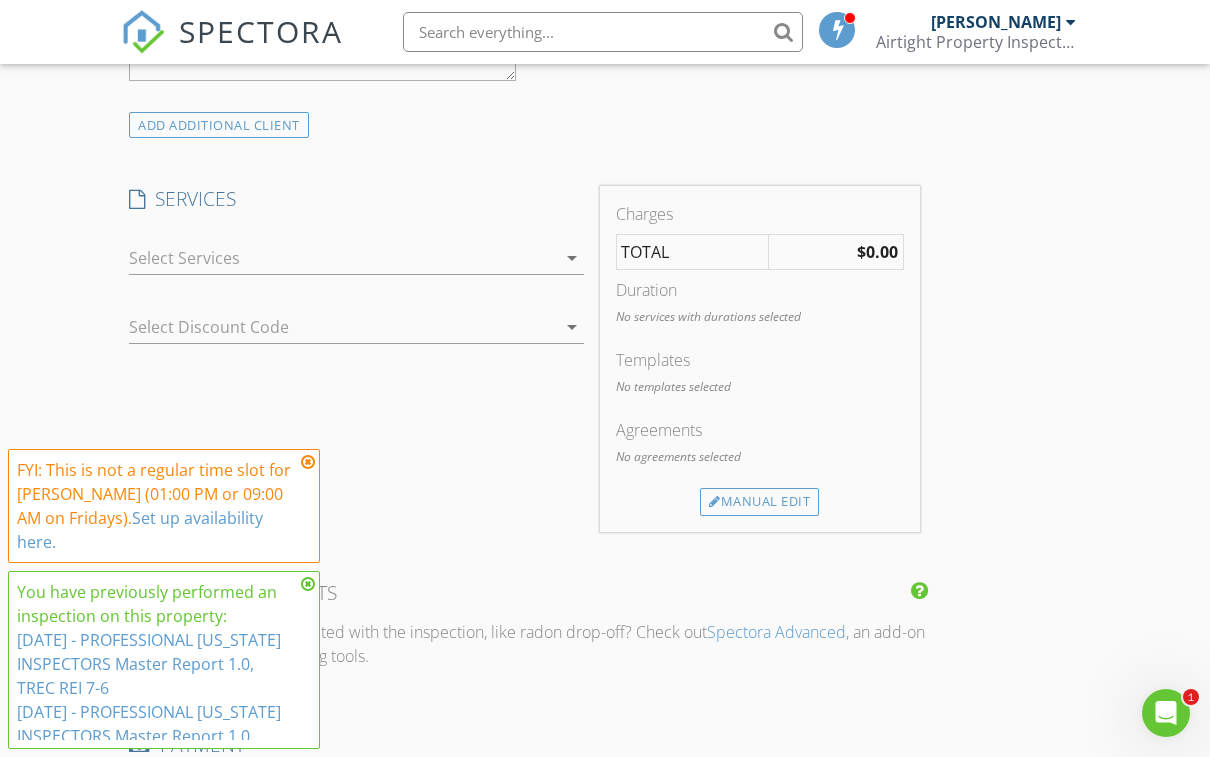click on "arrow_drop_down" at bounding box center (572, 258) 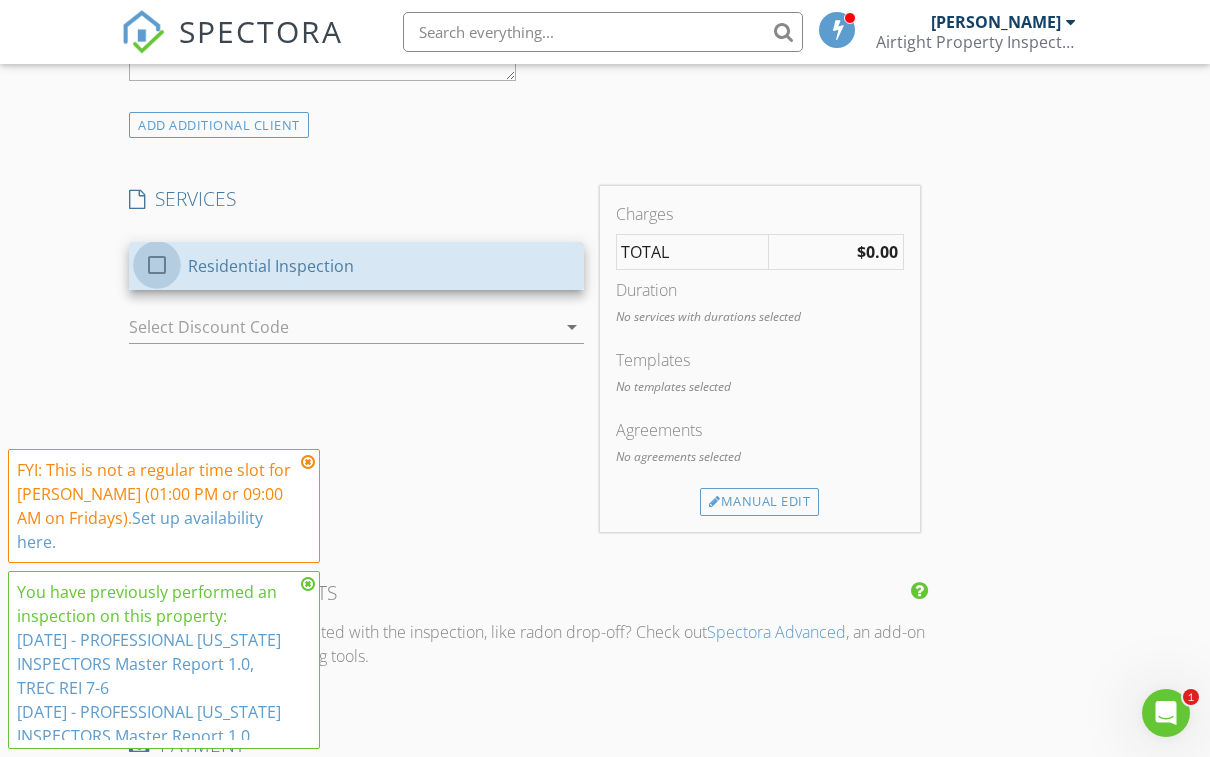 click at bounding box center [157, 265] 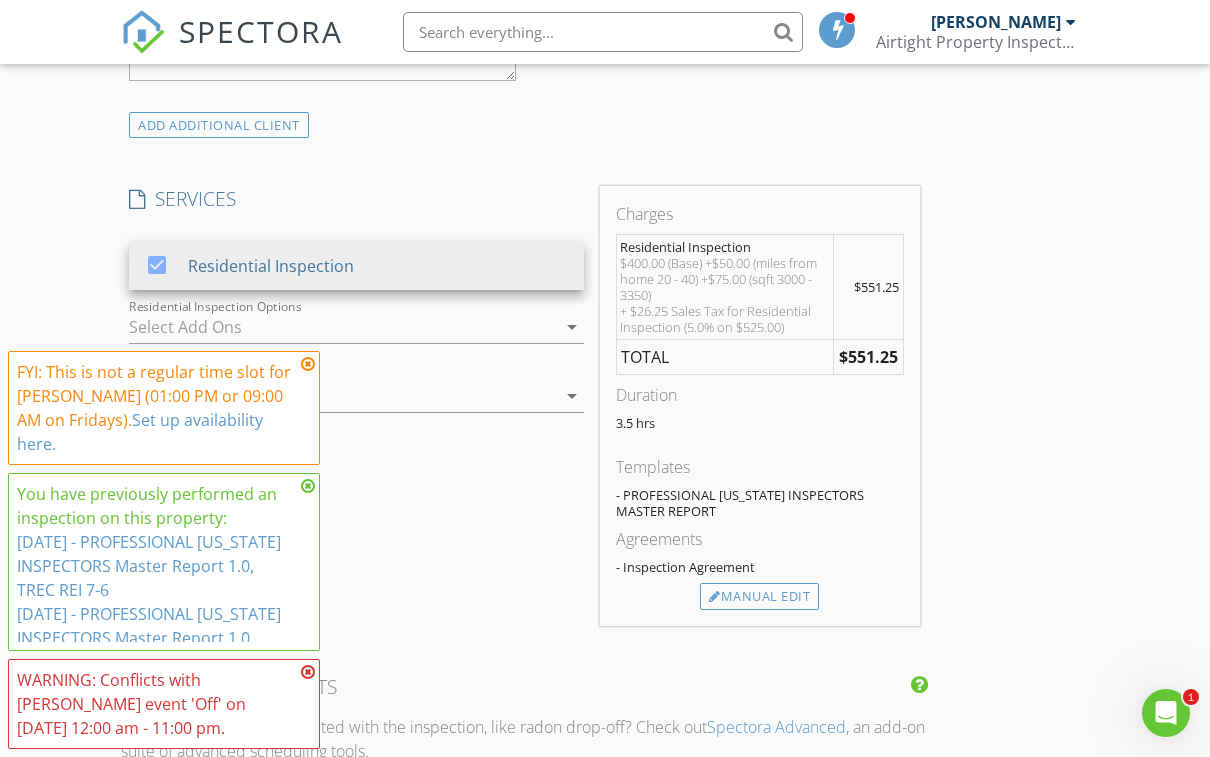 click at bounding box center (342, 327) 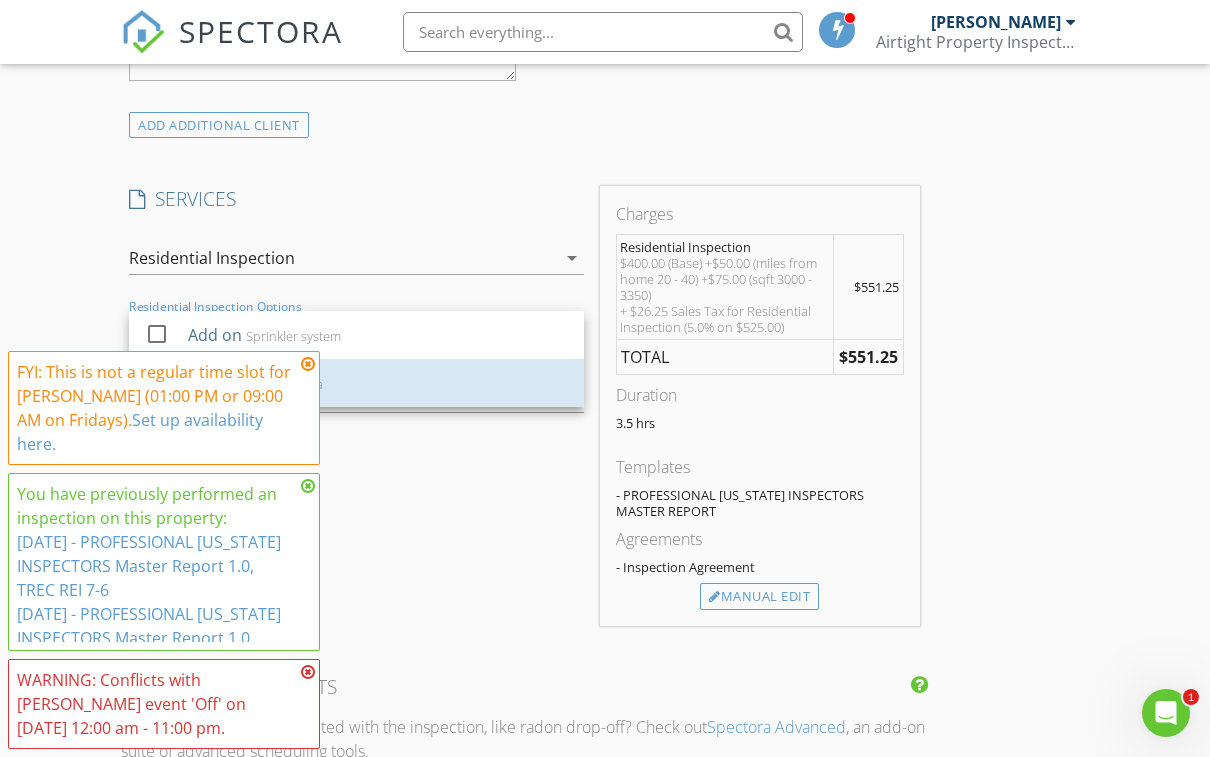 click at bounding box center [157, 382] 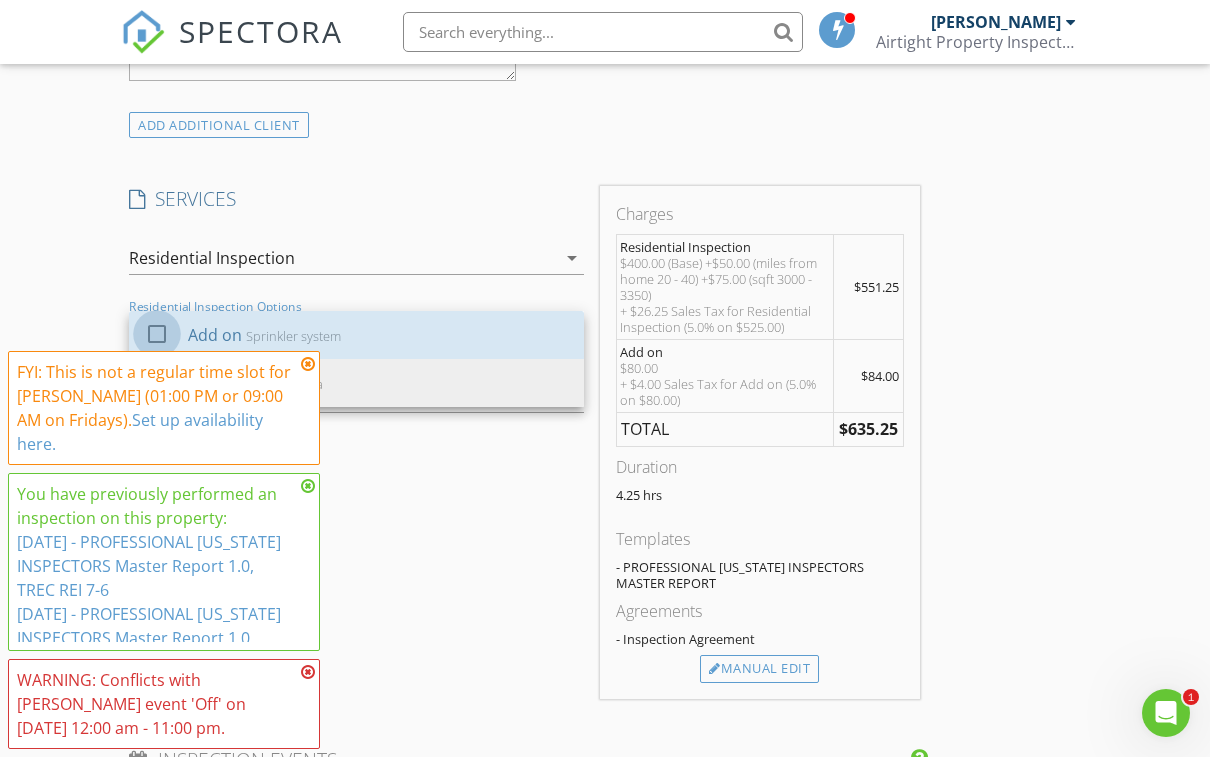 click at bounding box center (157, 334) 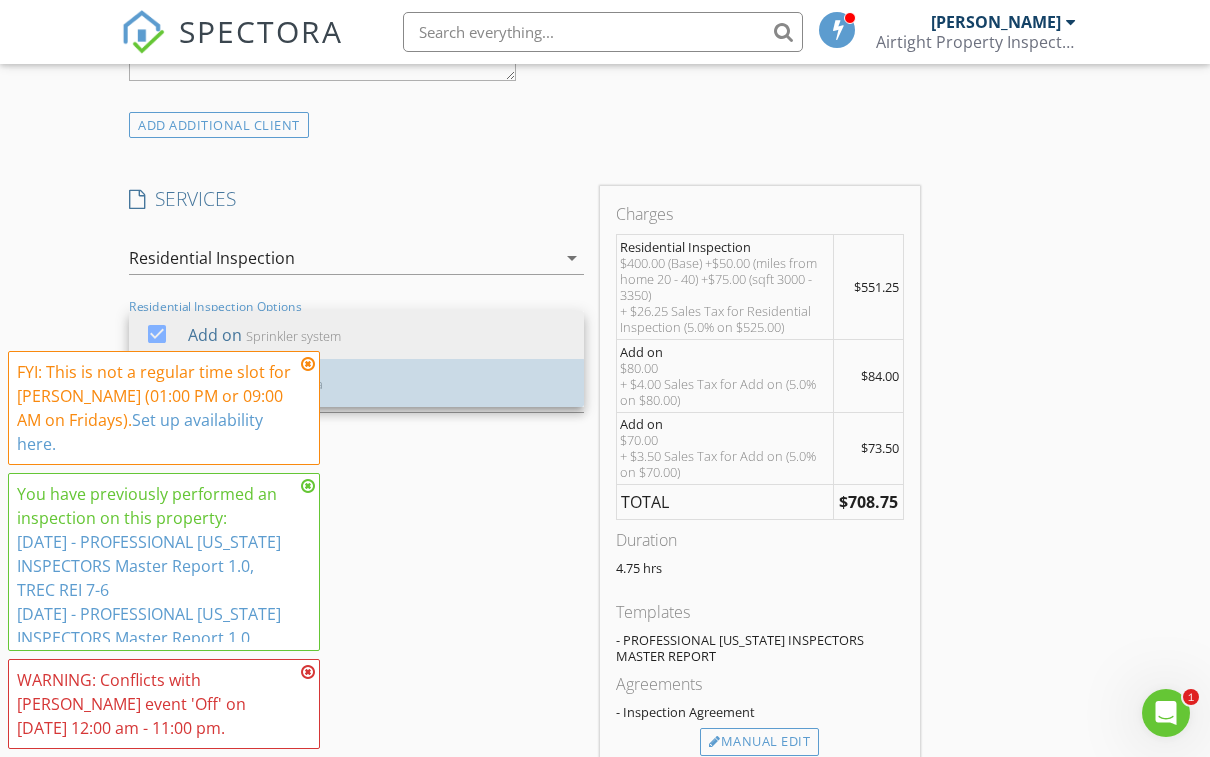 click at bounding box center (157, 382) 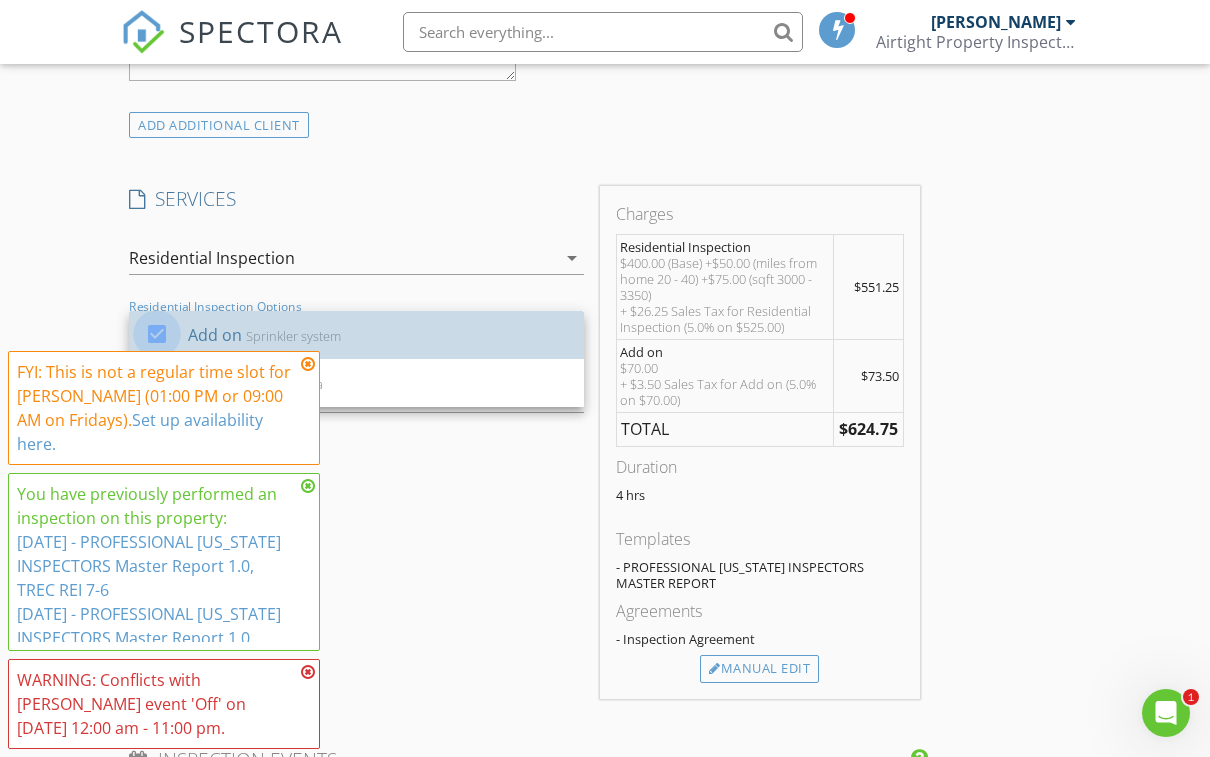 click at bounding box center (157, 334) 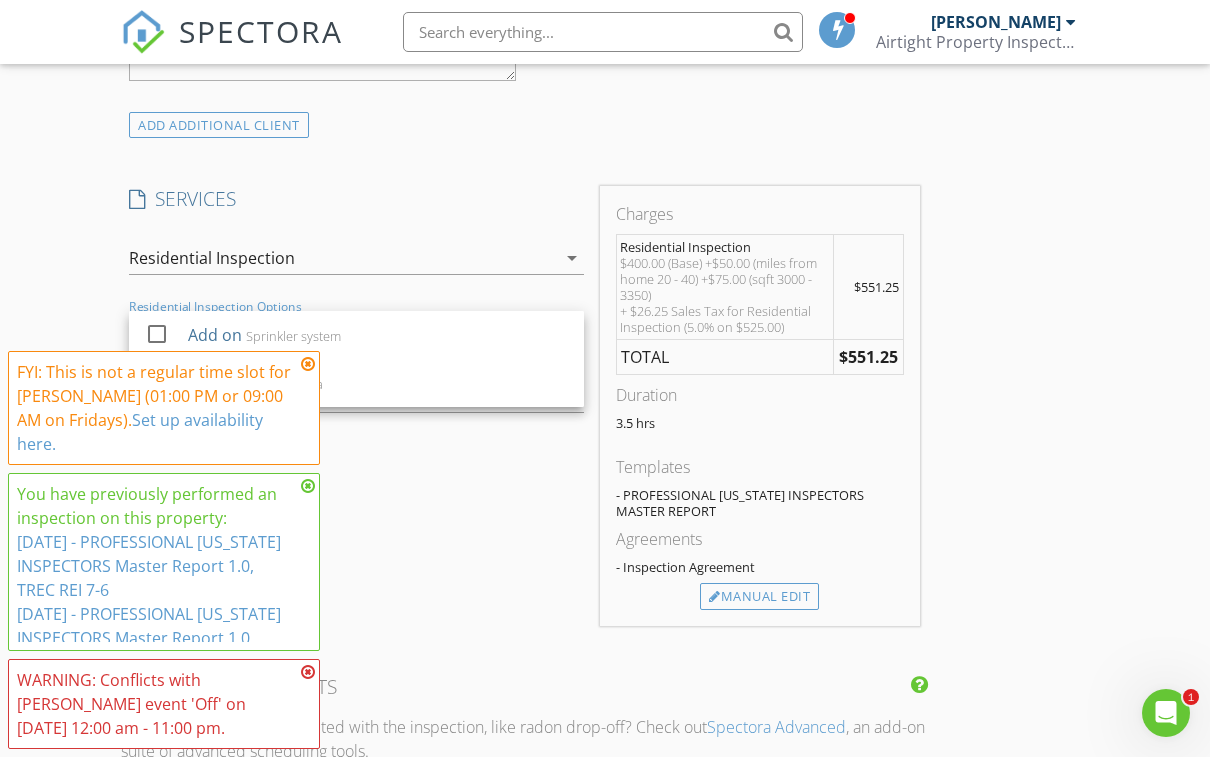 click on "INSPECTOR(S)
check_box   [PERSON_NAME]   PRIMARY   [PERSON_NAME] arrow_drop_down   check_box_outline_blank [PERSON_NAME] specifically requested
Date/Time
[DATE] 8:00 AM
Location
Address Search       Address [STREET_ADDRESS][US_STATE]   County Harris     Square Feet 3268   Year Built 2010   Foundation Slab arrow_drop_down     [PERSON_NAME]     26.8 miles     (39 minutes)
client
check_box Enable Client CC email for this inspection   Client Search     check_box_outline_blank Client is a Company/Organization     First Name   Last Name   Email   CC Email   Phone           Notes   Private Notes
ADD ADDITIONAL client
SERVICES
check_box   Residential Inspection   Residential Inspection arrow_drop_down   check_box_outline_blank" at bounding box center [605, 399] 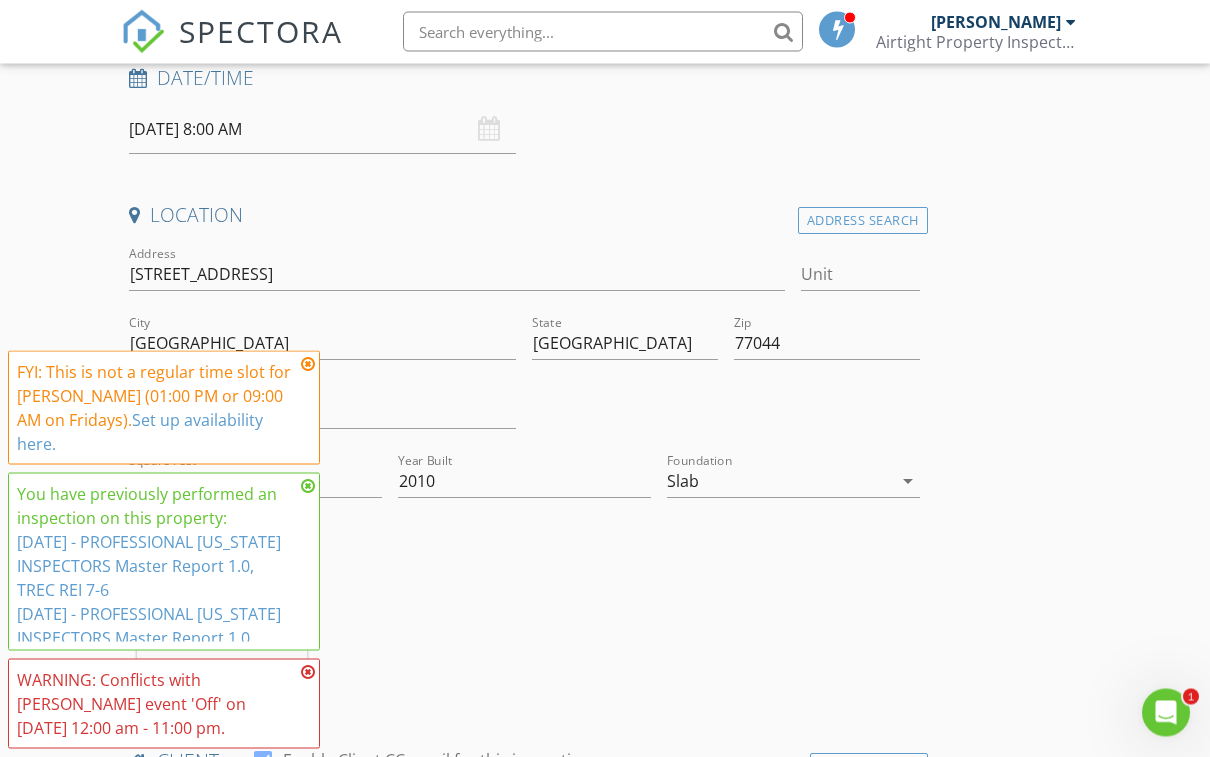 click at bounding box center (308, 364) 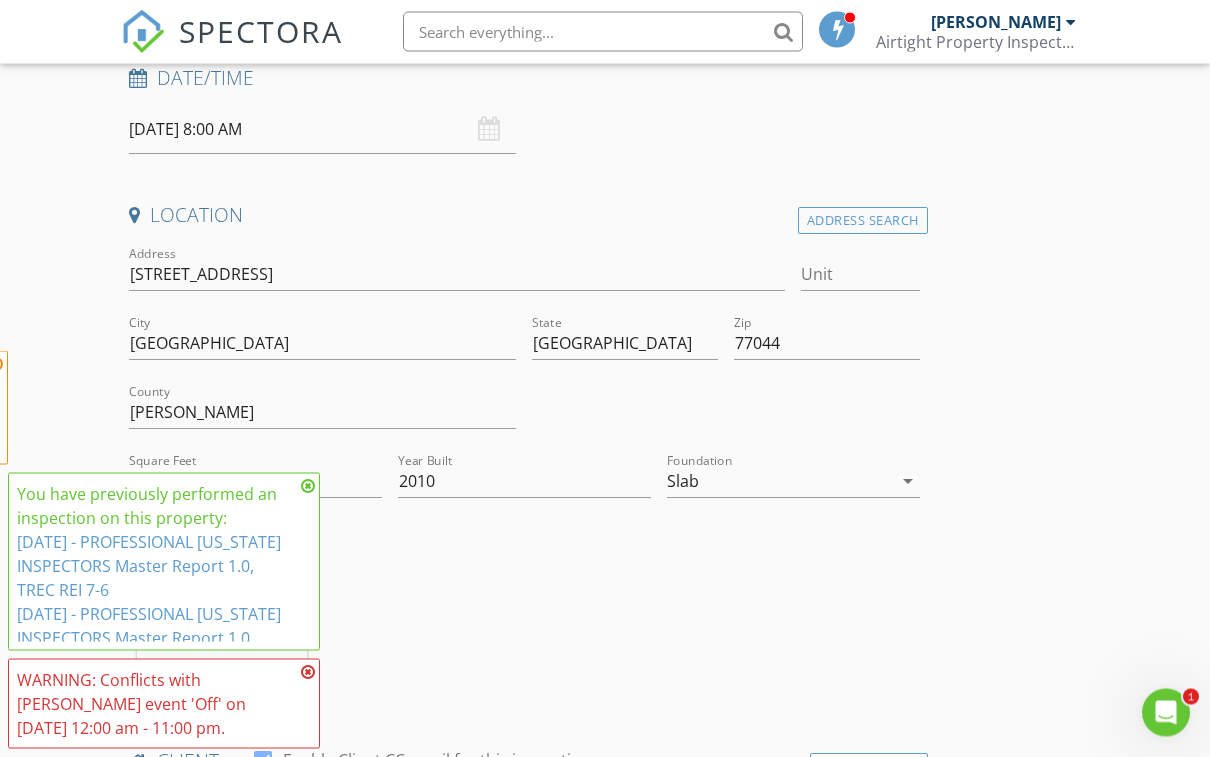 scroll, scrollTop: 345, scrollLeft: 0, axis: vertical 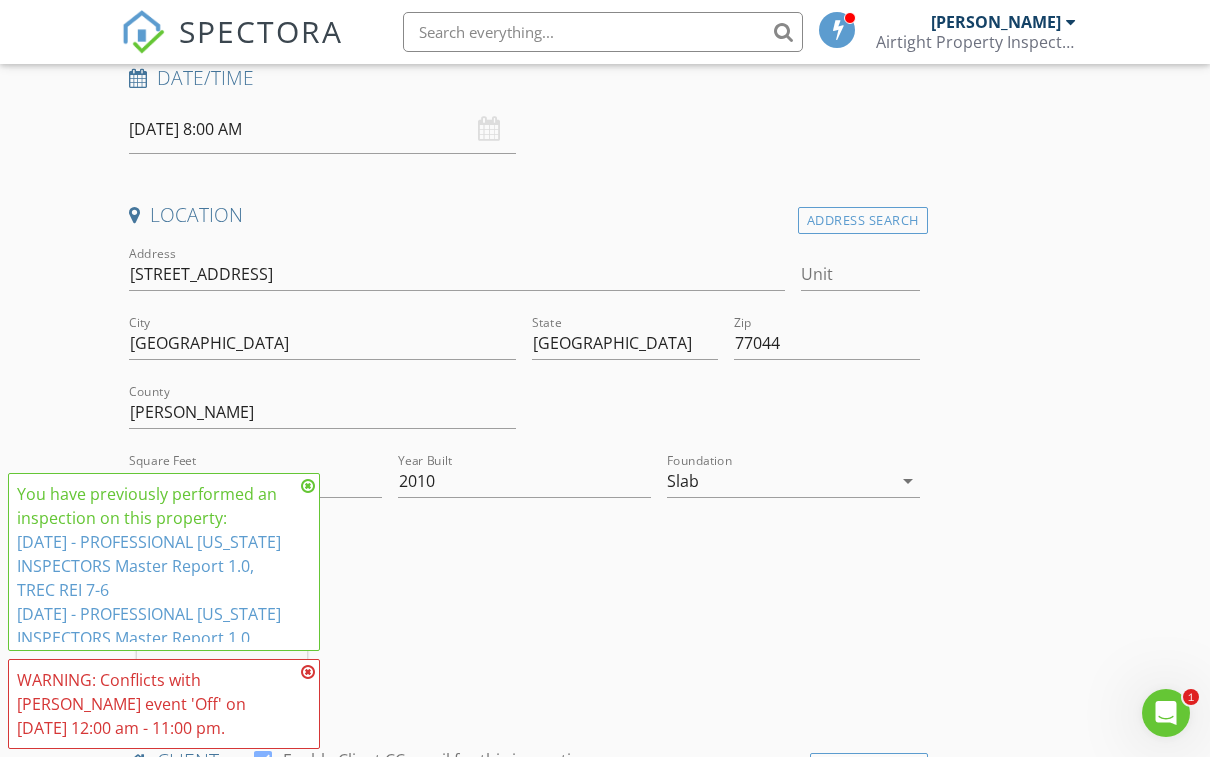 click at bounding box center [308, 486] 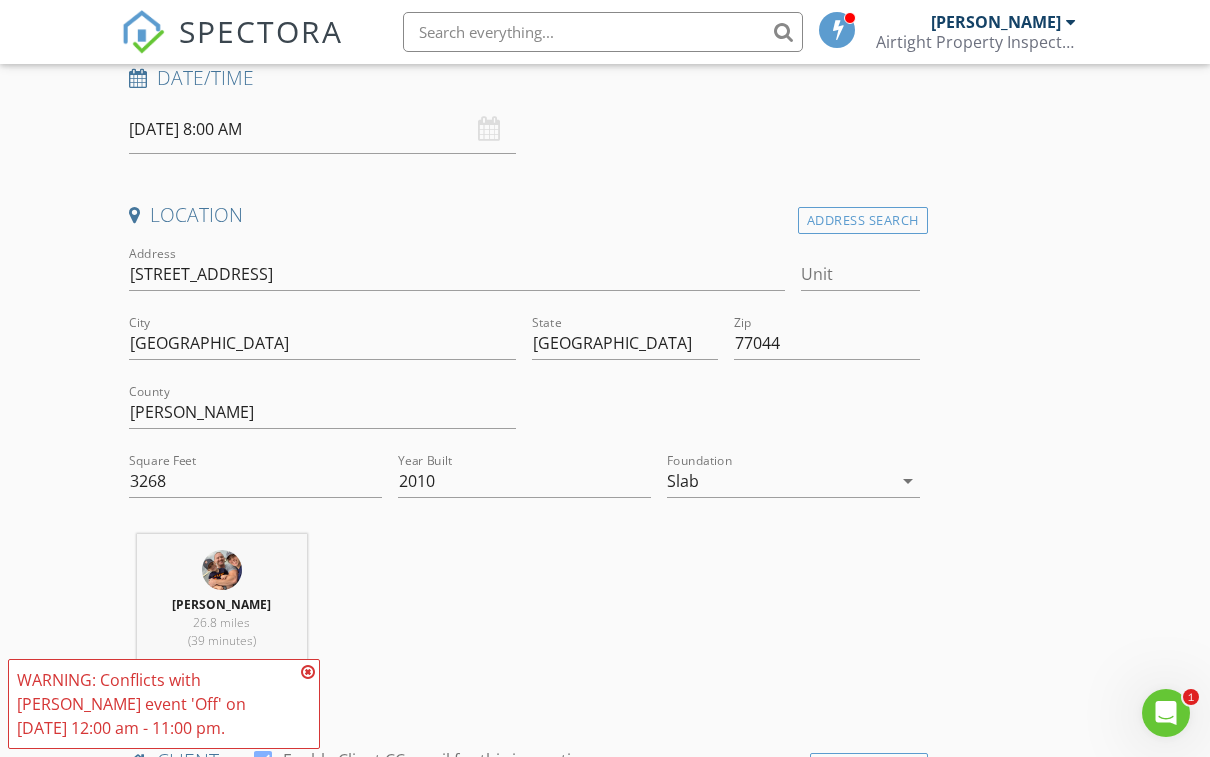 click at bounding box center [308, 672] 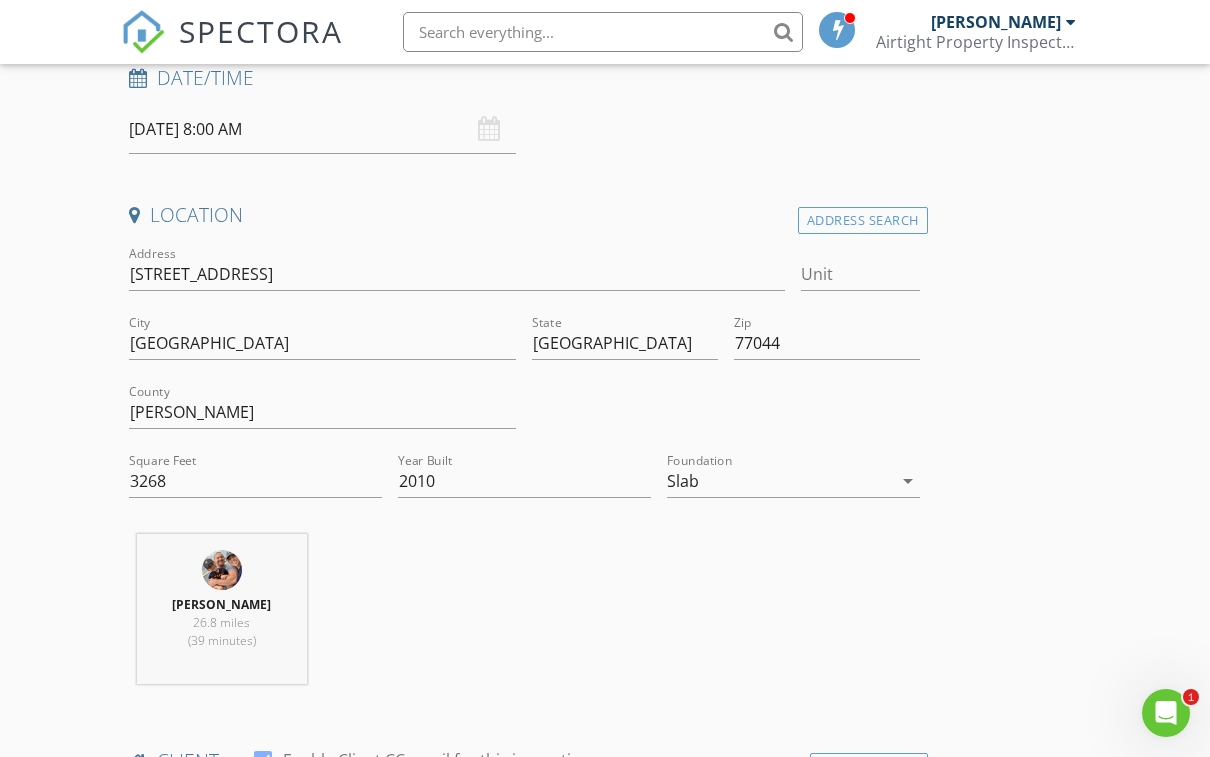scroll, scrollTop: 0, scrollLeft: 0, axis: both 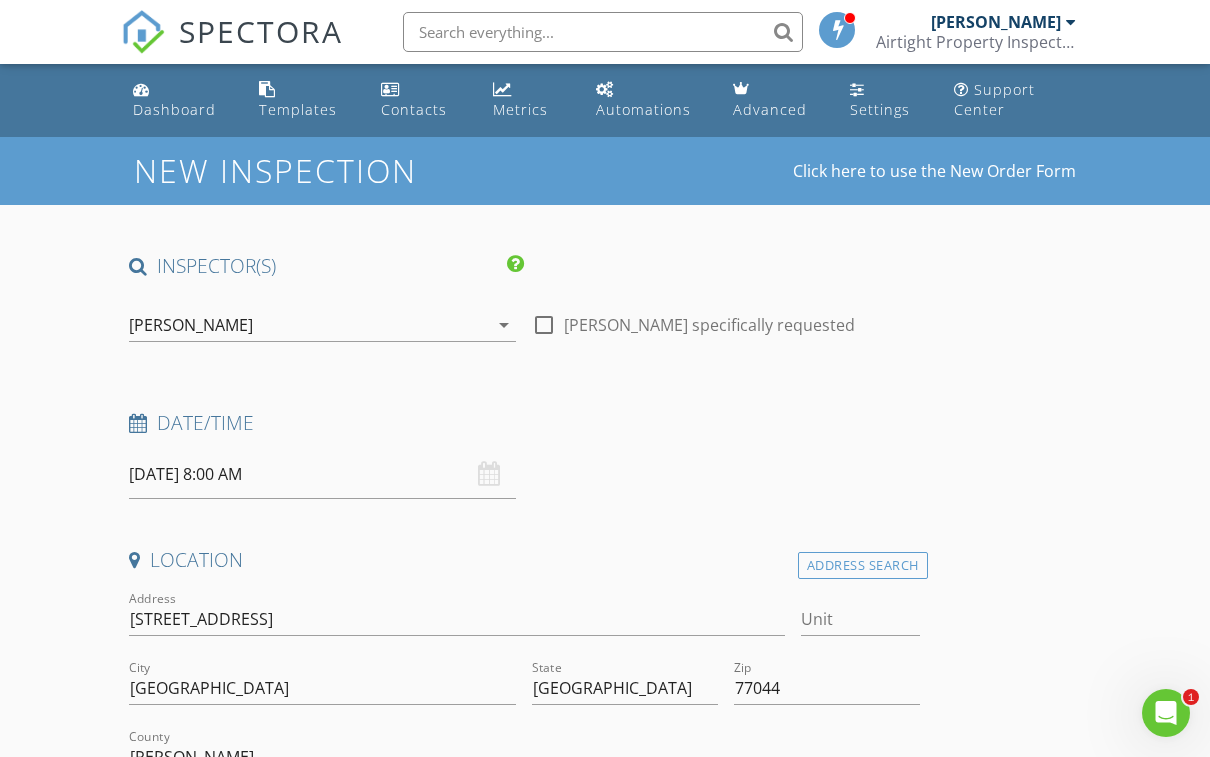 click on "Dashboard" at bounding box center [174, 109] 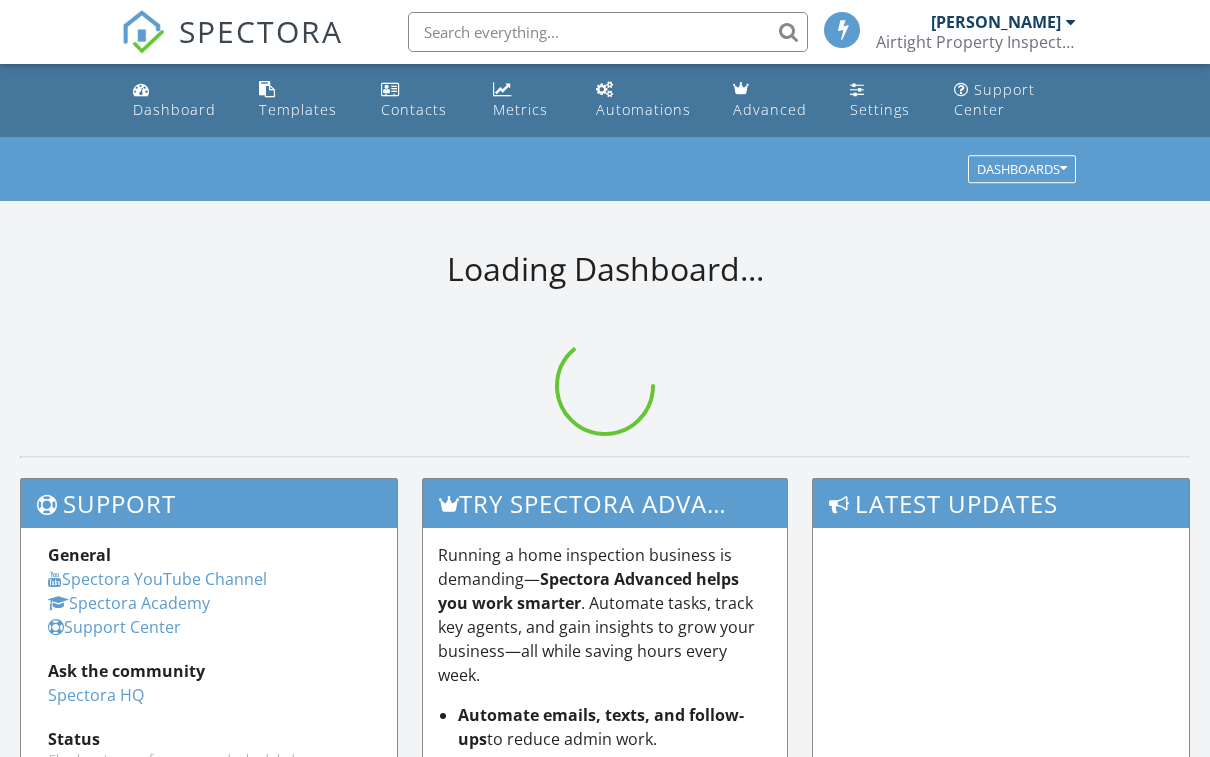 scroll, scrollTop: 0, scrollLeft: 0, axis: both 